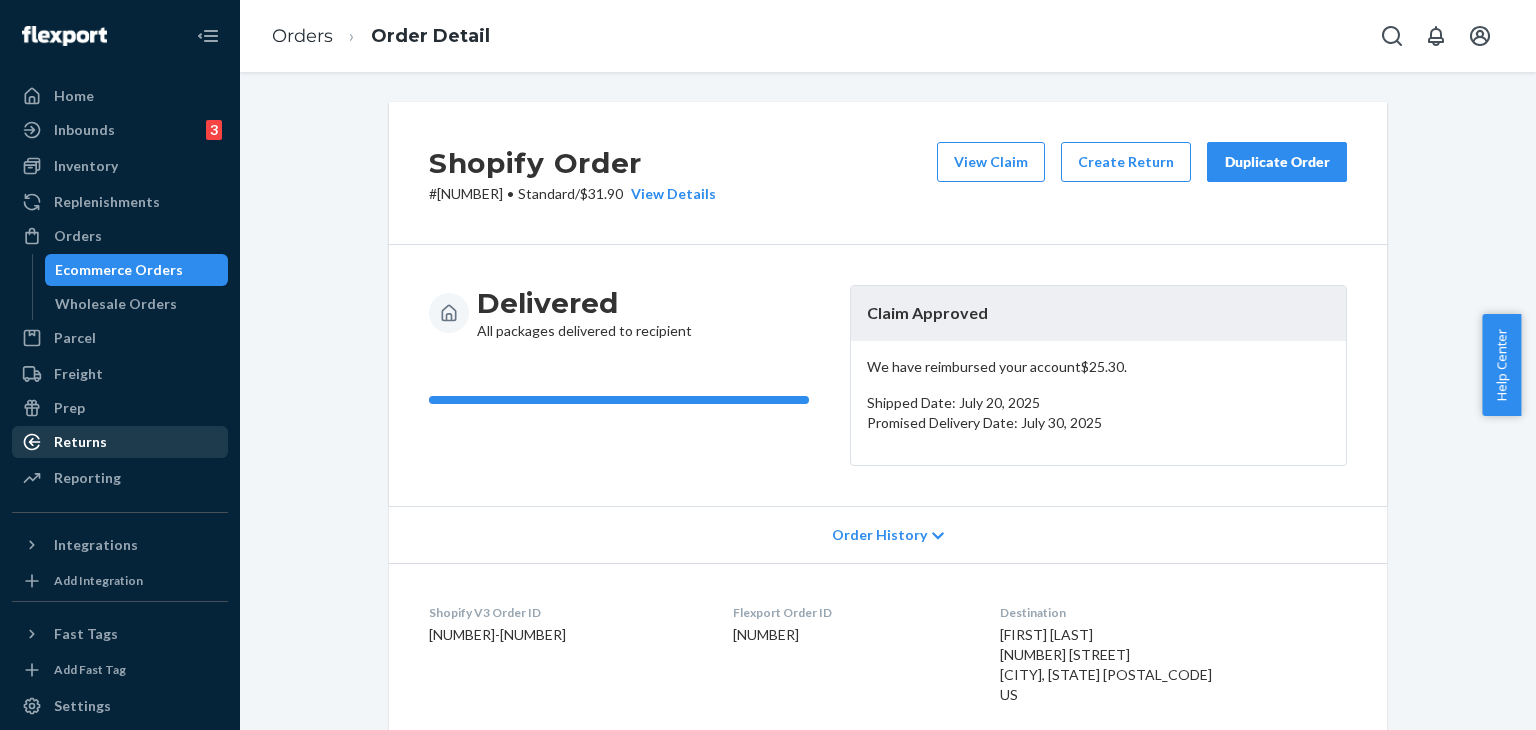 click on "Returns" at bounding box center [120, 442] 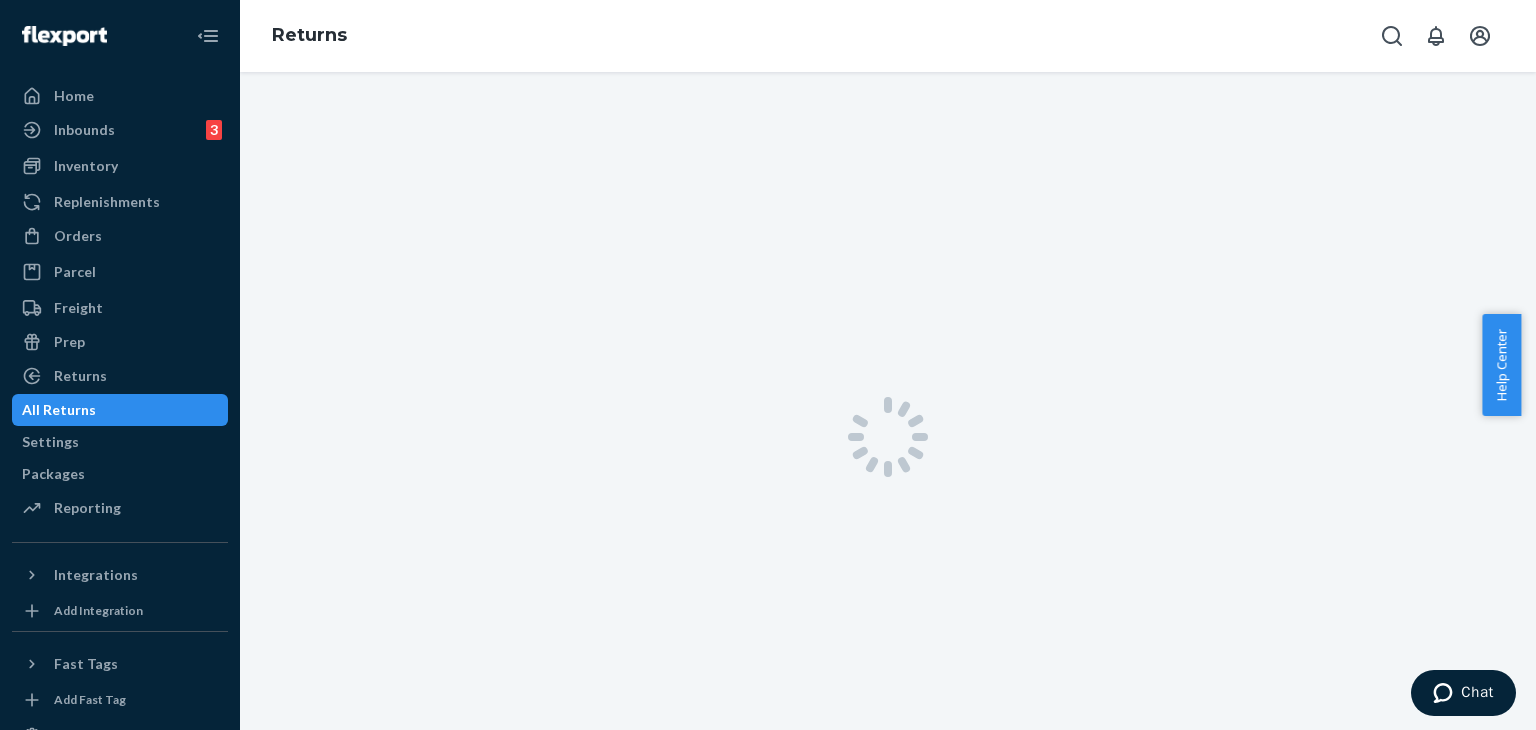 scroll, scrollTop: 0, scrollLeft: 0, axis: both 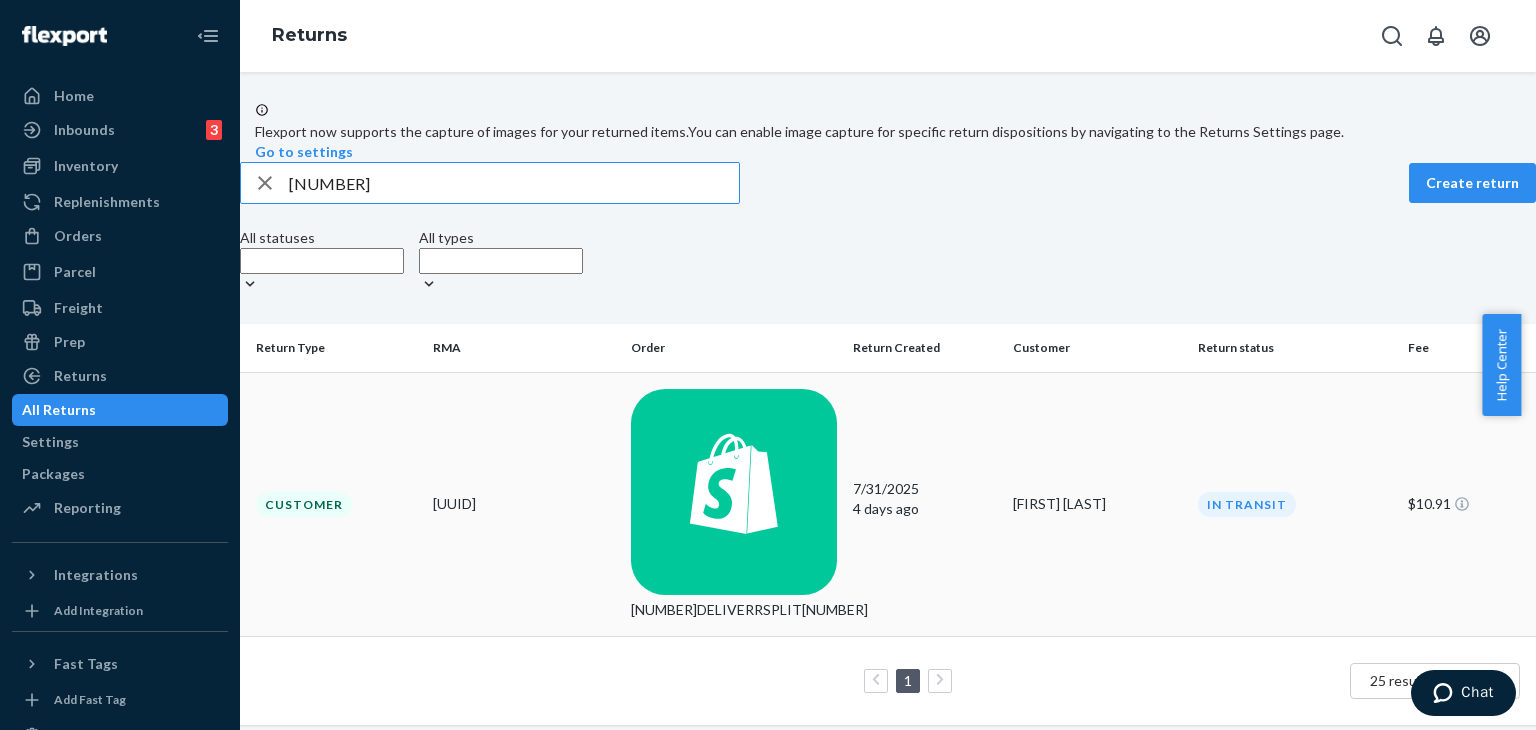 type on "#254223577" 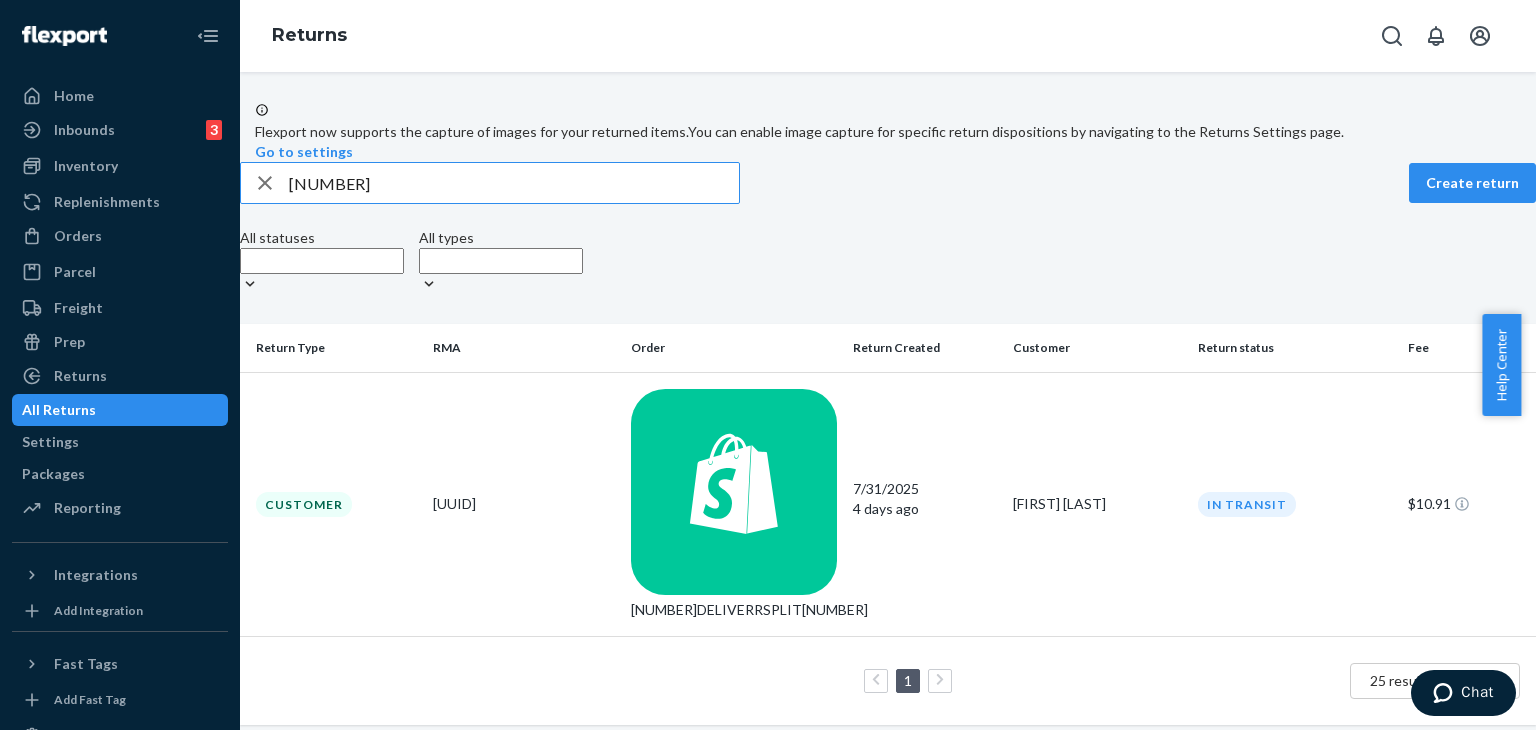 drag, startPoint x: 540, startPoint y: 404, endPoint x: 538, endPoint y: 431, distance: 27.073973 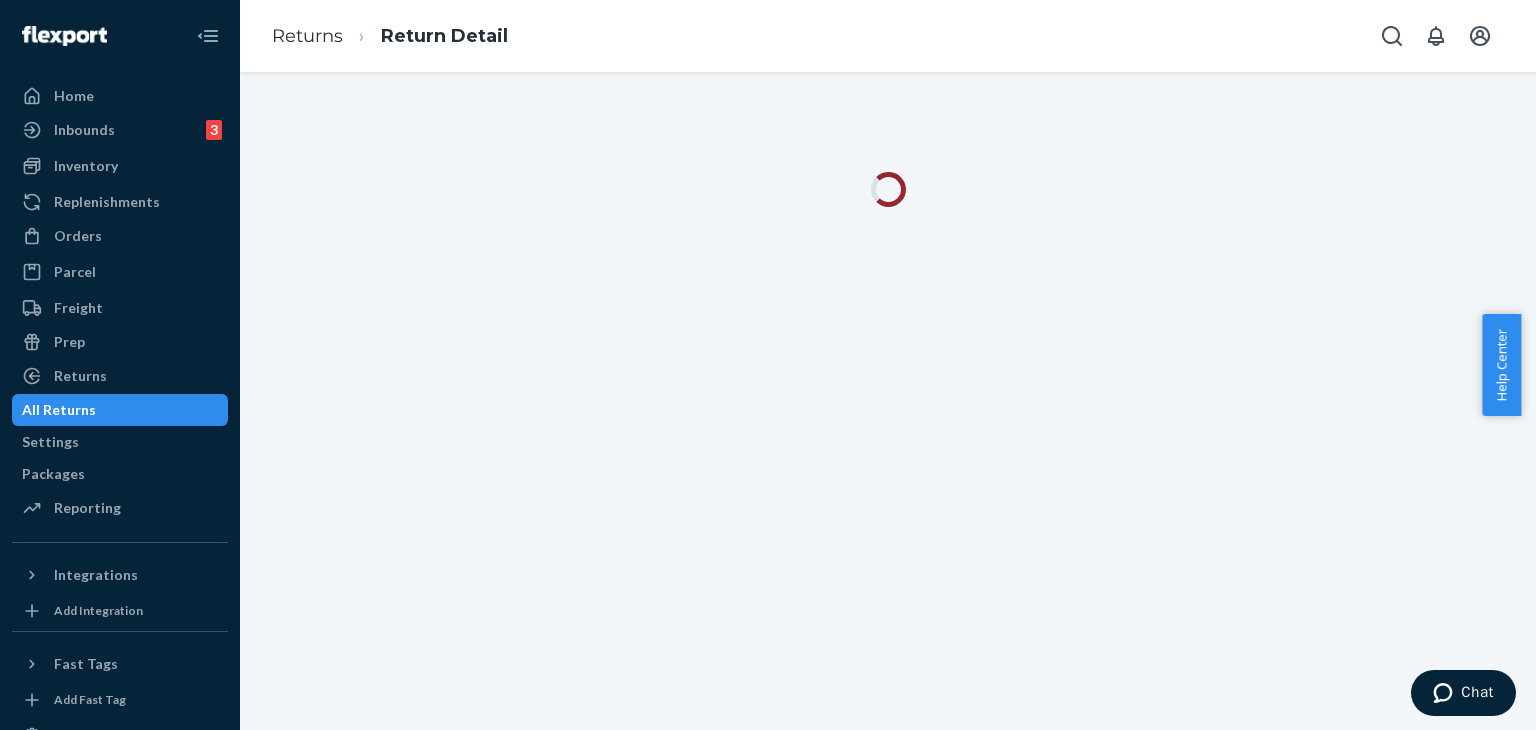 click at bounding box center (888, 401) 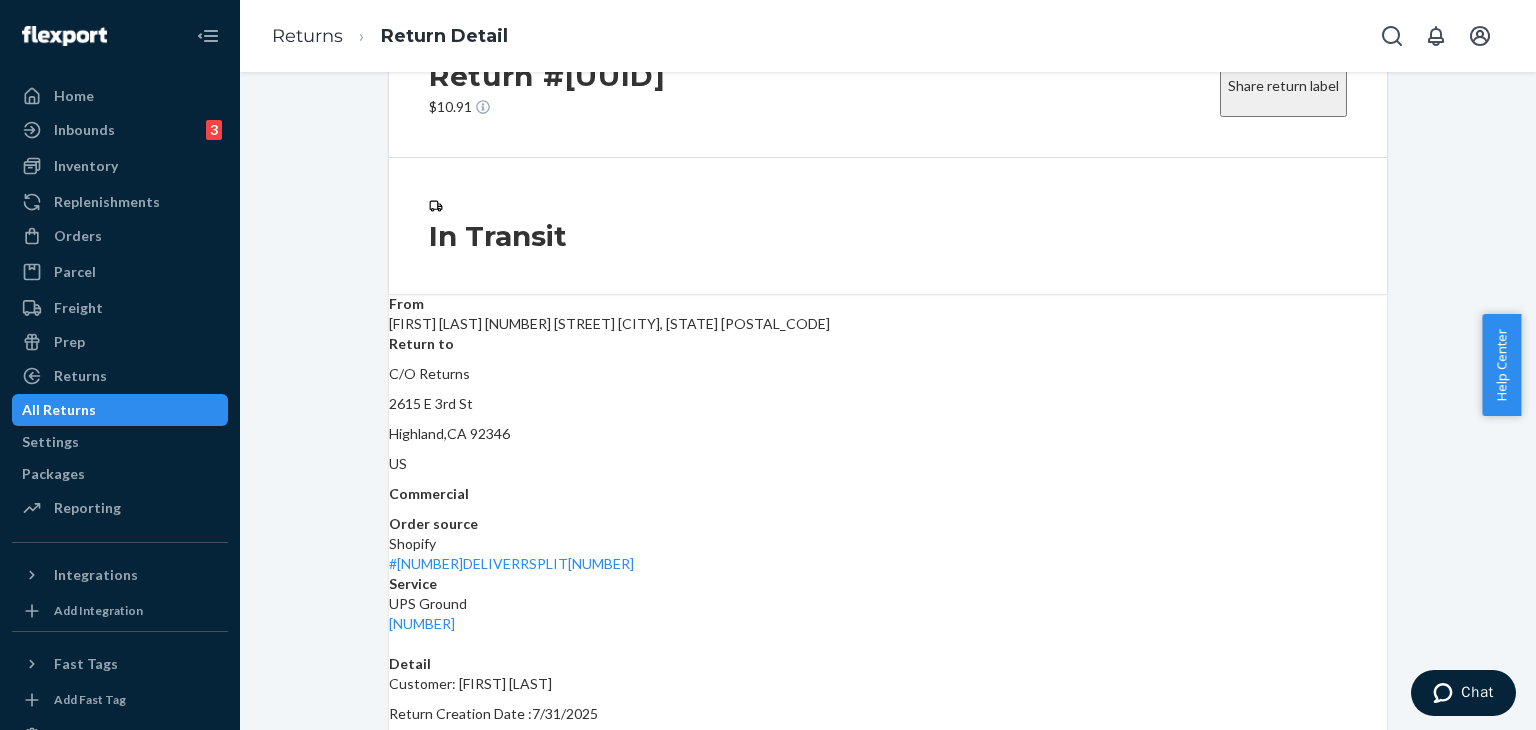 scroll, scrollTop: 0, scrollLeft: 0, axis: both 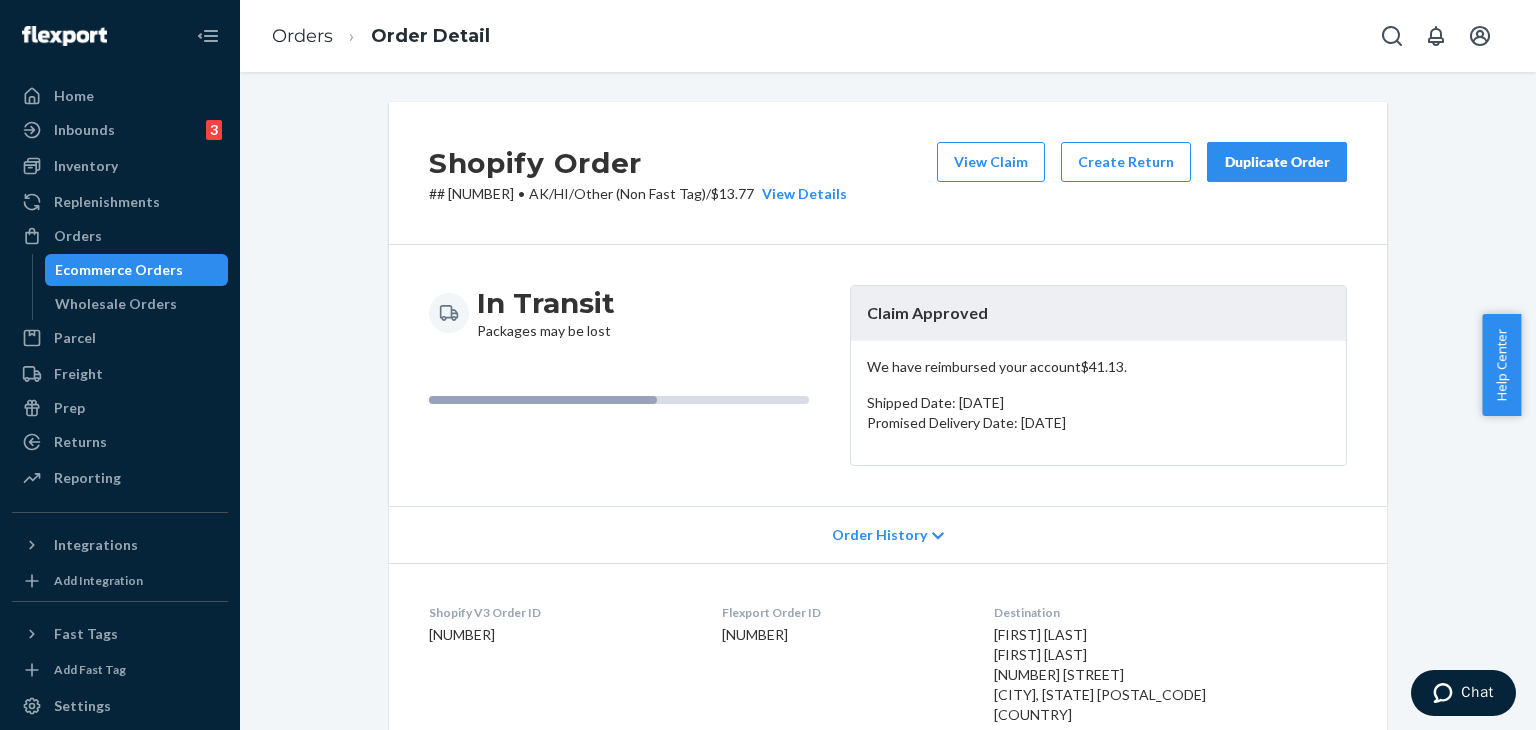 click on "Duplicate Order" at bounding box center (1277, 162) 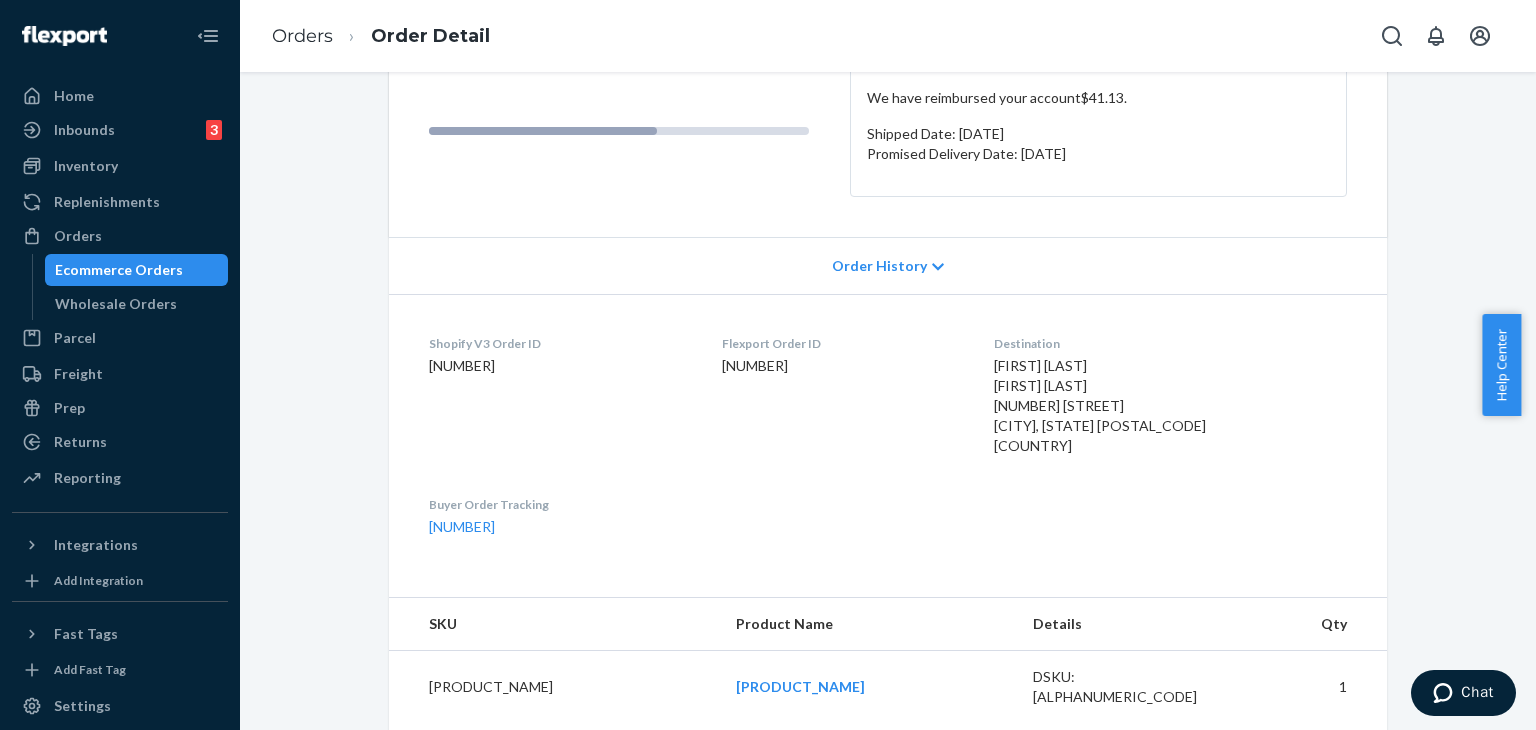 scroll, scrollTop: 300, scrollLeft: 0, axis: vertical 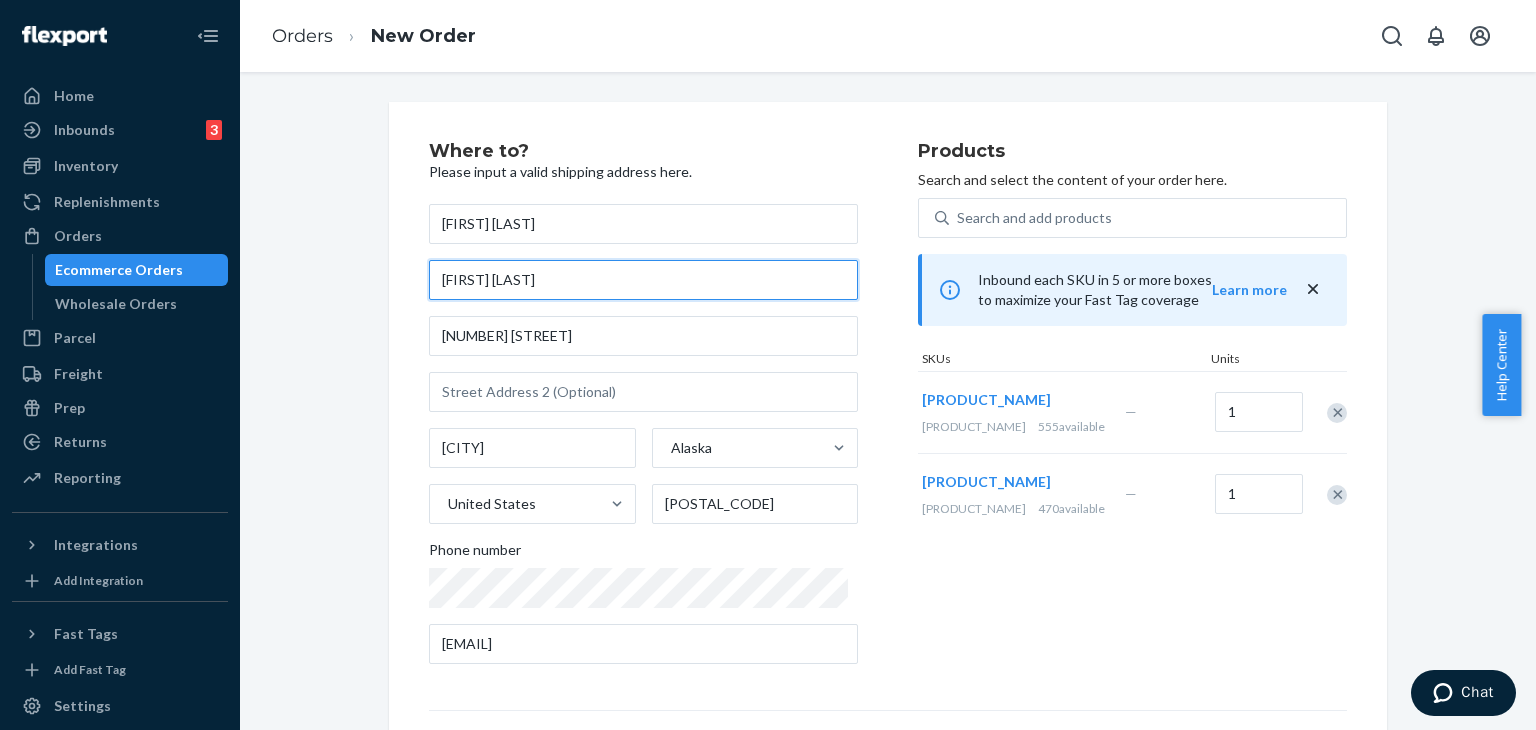 drag, startPoint x: 562, startPoint y: 278, endPoint x: 364, endPoint y: 298, distance: 199.00754 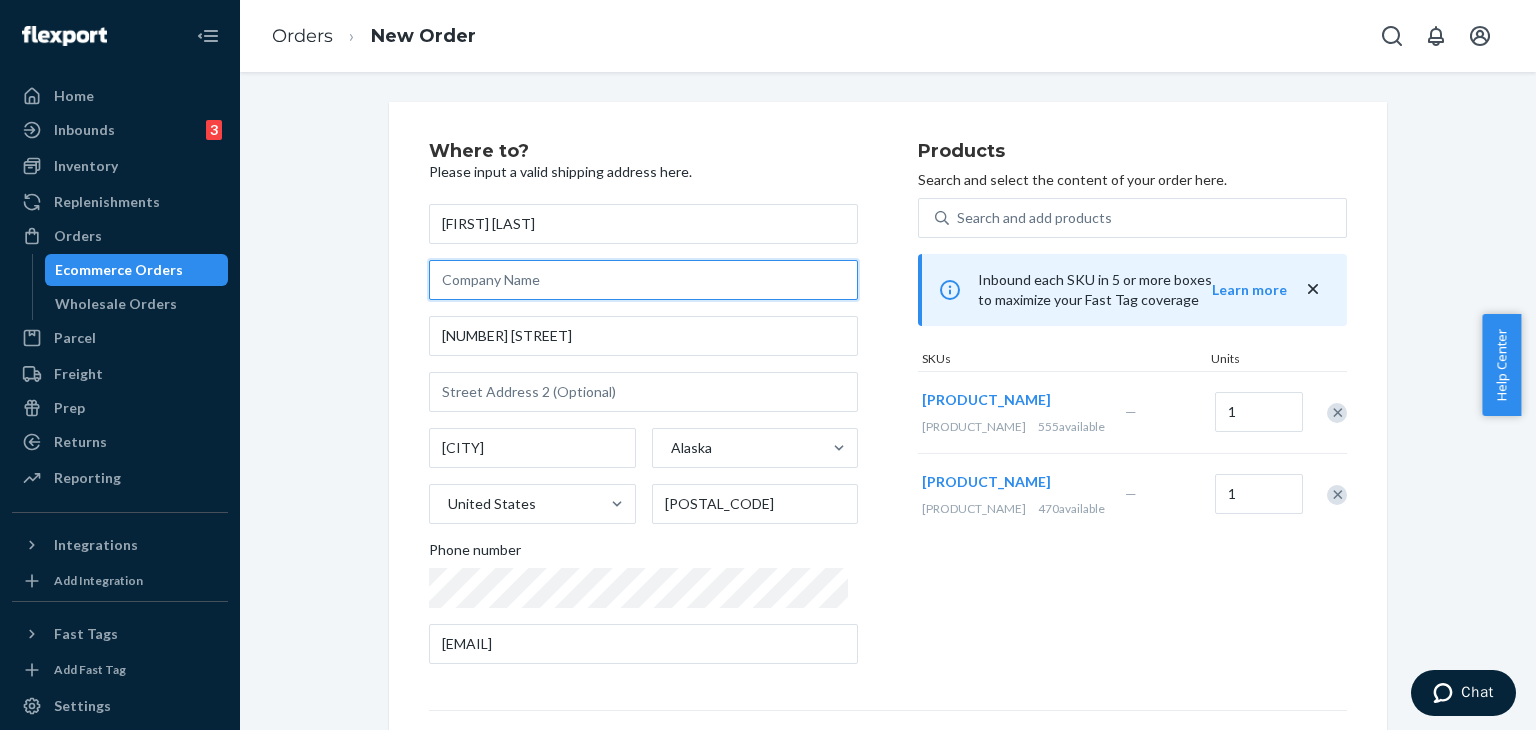 type 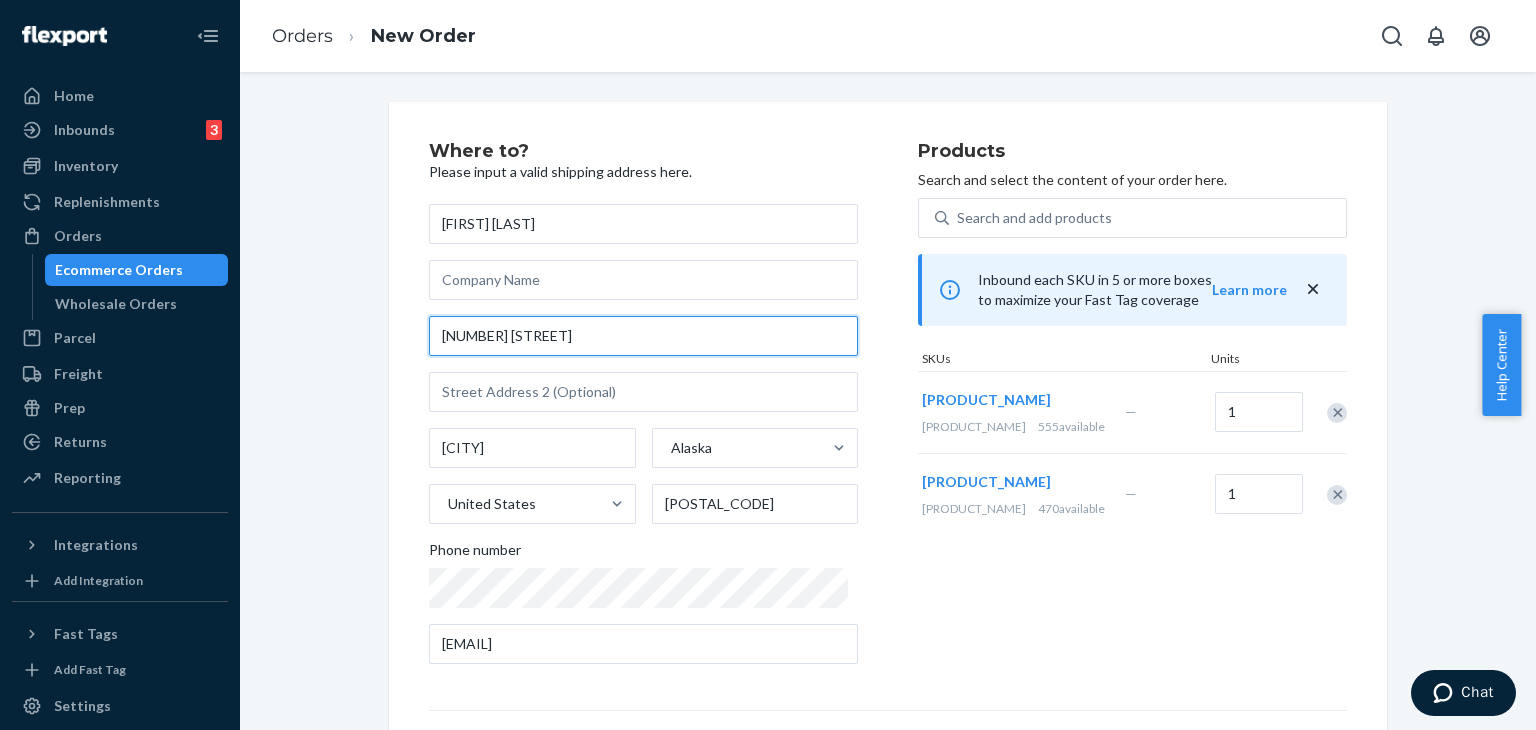 drag, startPoint x: 431, startPoint y: 337, endPoint x: 665, endPoint y: 336, distance: 234.00214 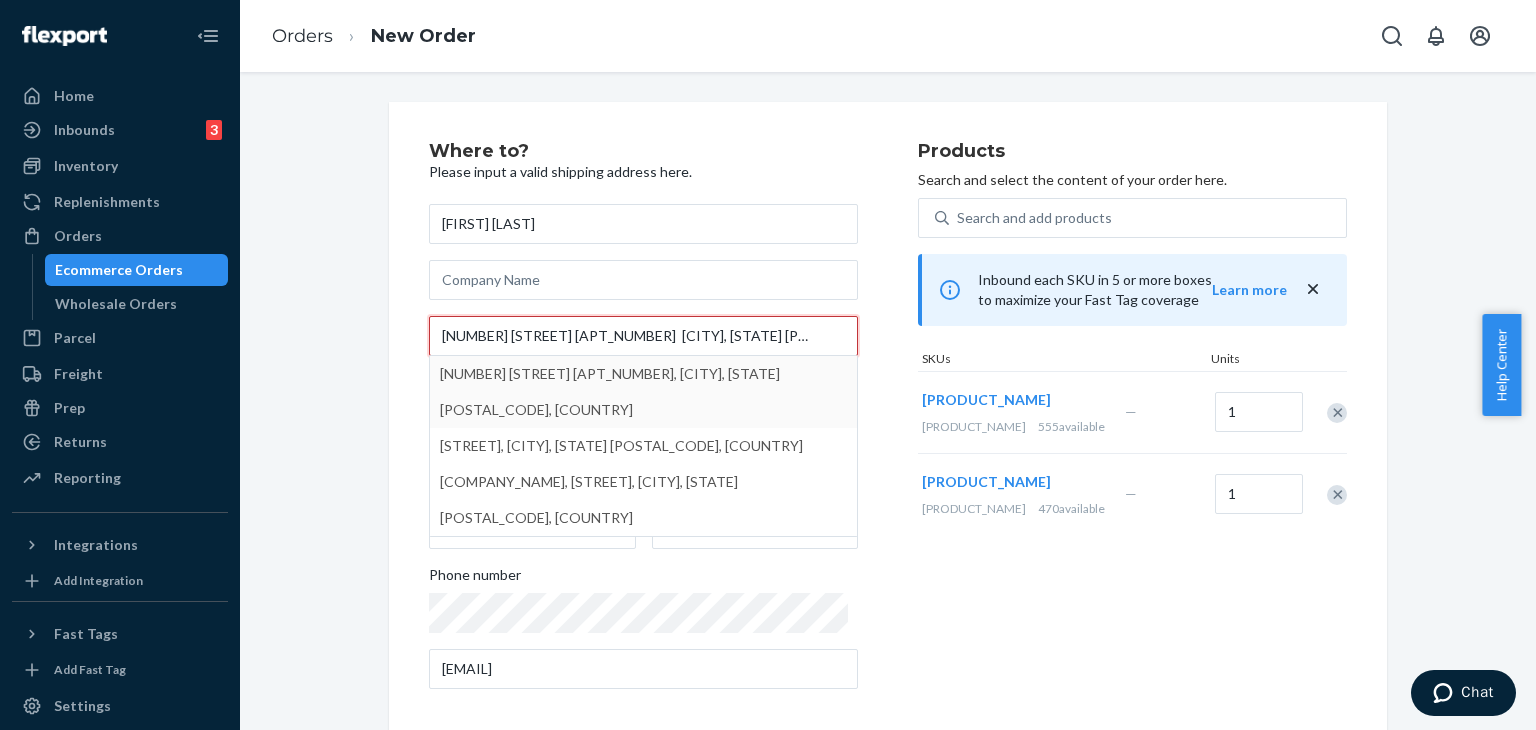 type on "3919 Turnagain Blvd East #12  Anchorage, AK 99517" 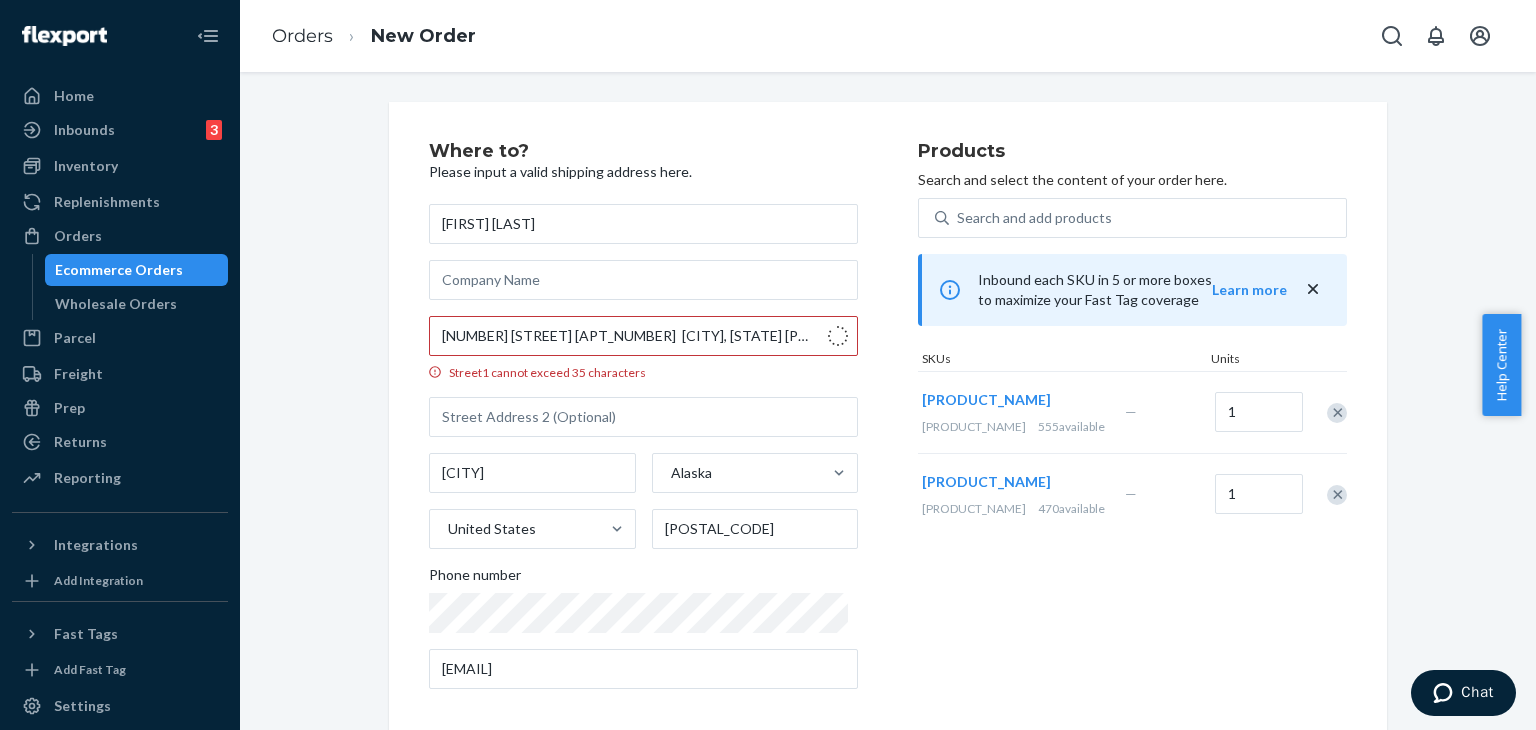 type on "12" 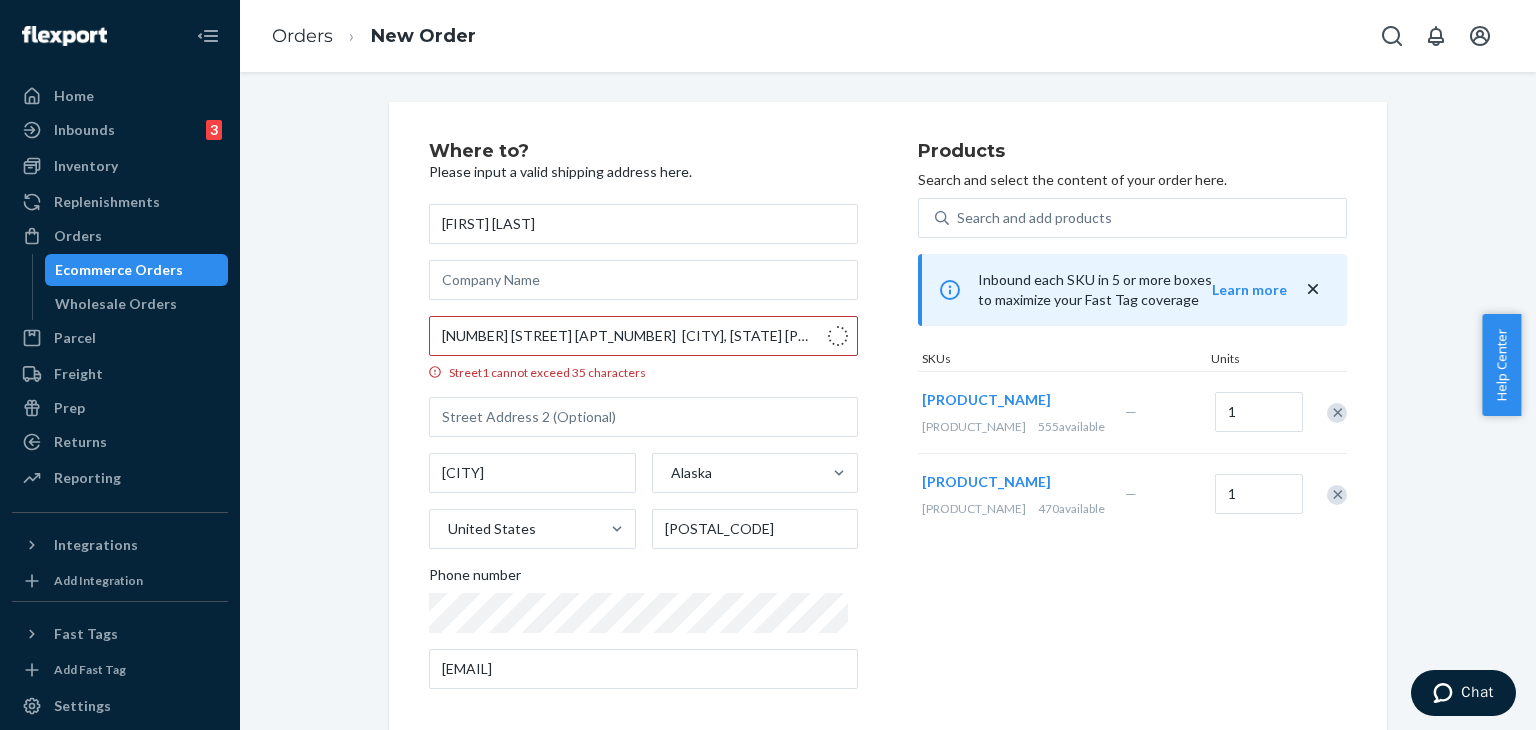 type on "99517" 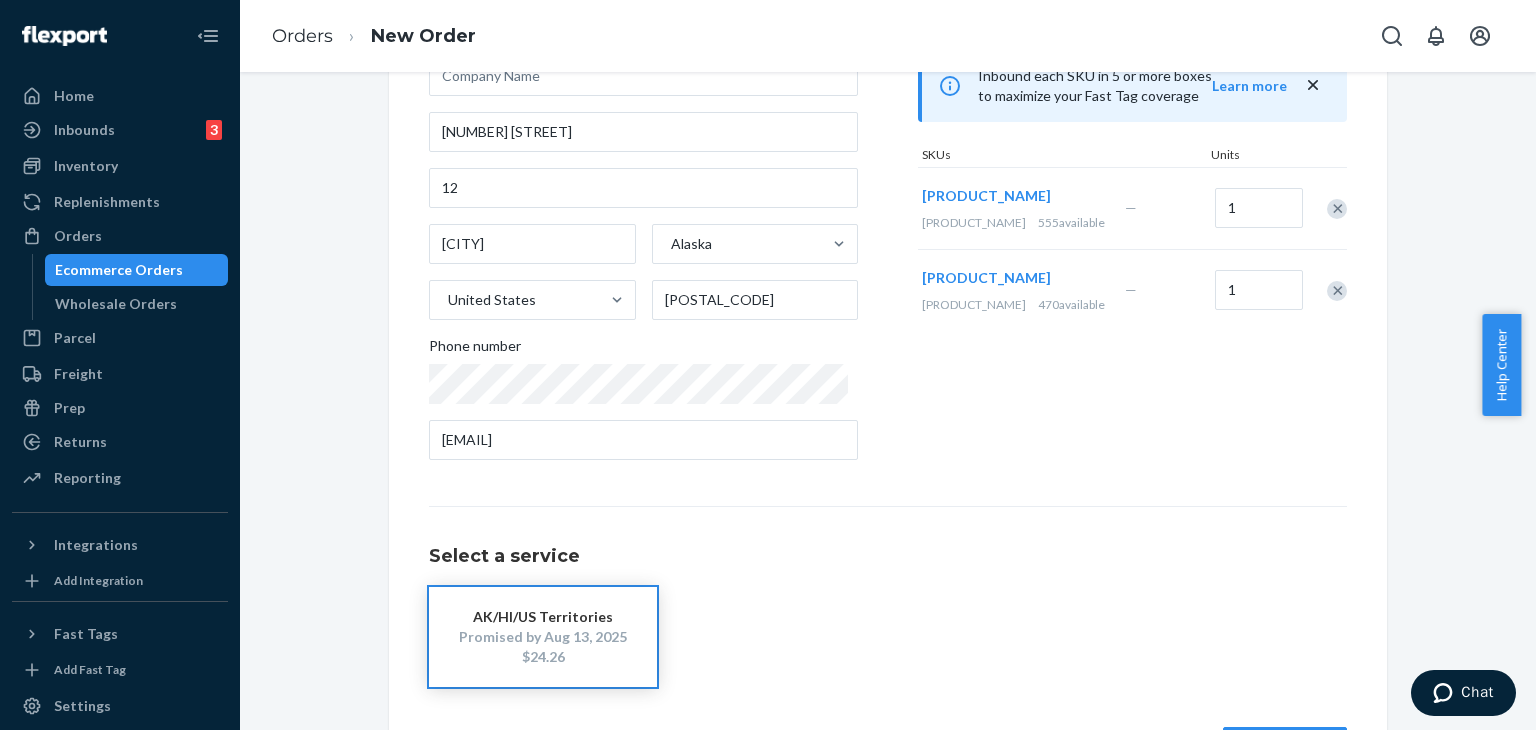 scroll, scrollTop: 280, scrollLeft: 0, axis: vertical 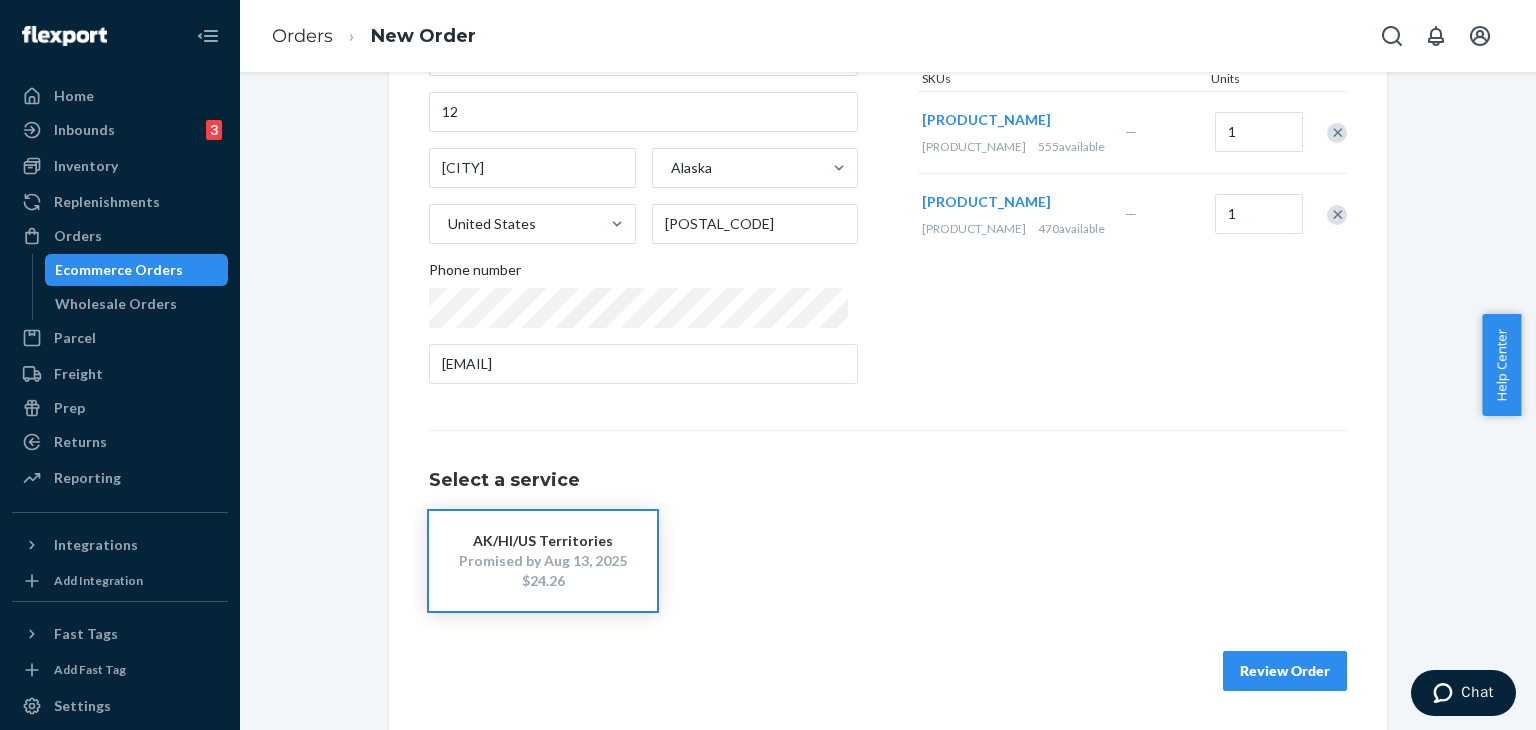 click on "Review Order" at bounding box center [1285, 671] 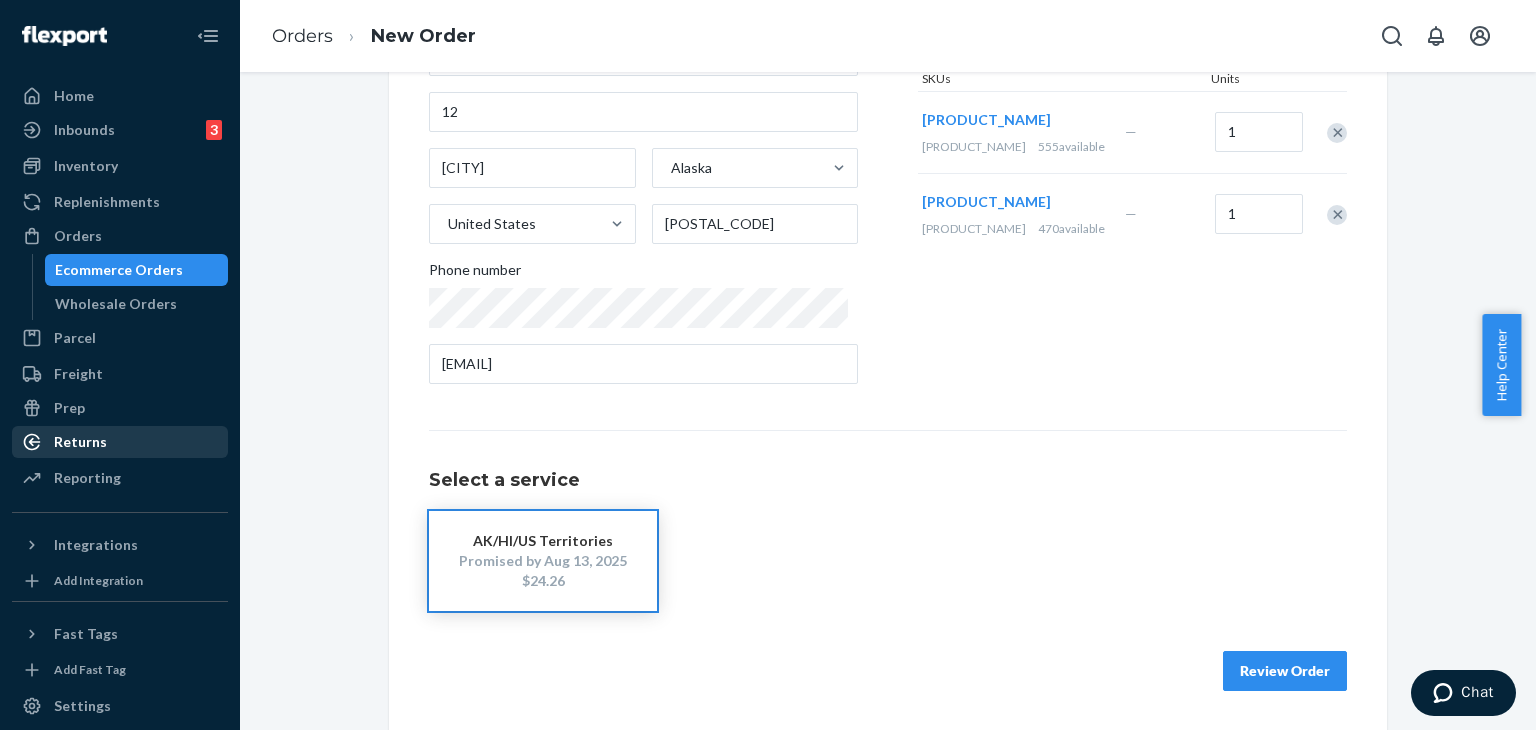 scroll, scrollTop: 0, scrollLeft: 0, axis: both 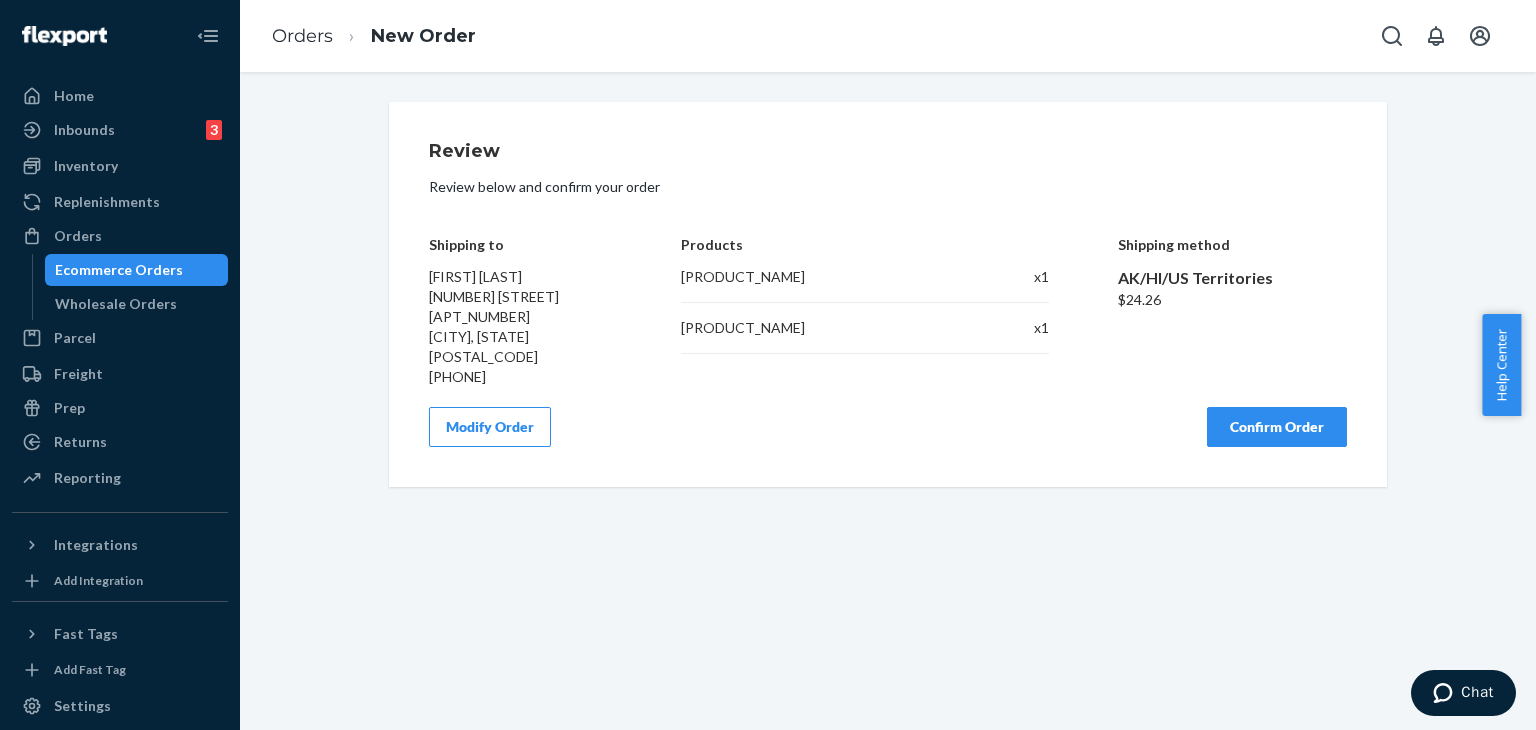 click on "Confirm Order" at bounding box center [1277, 427] 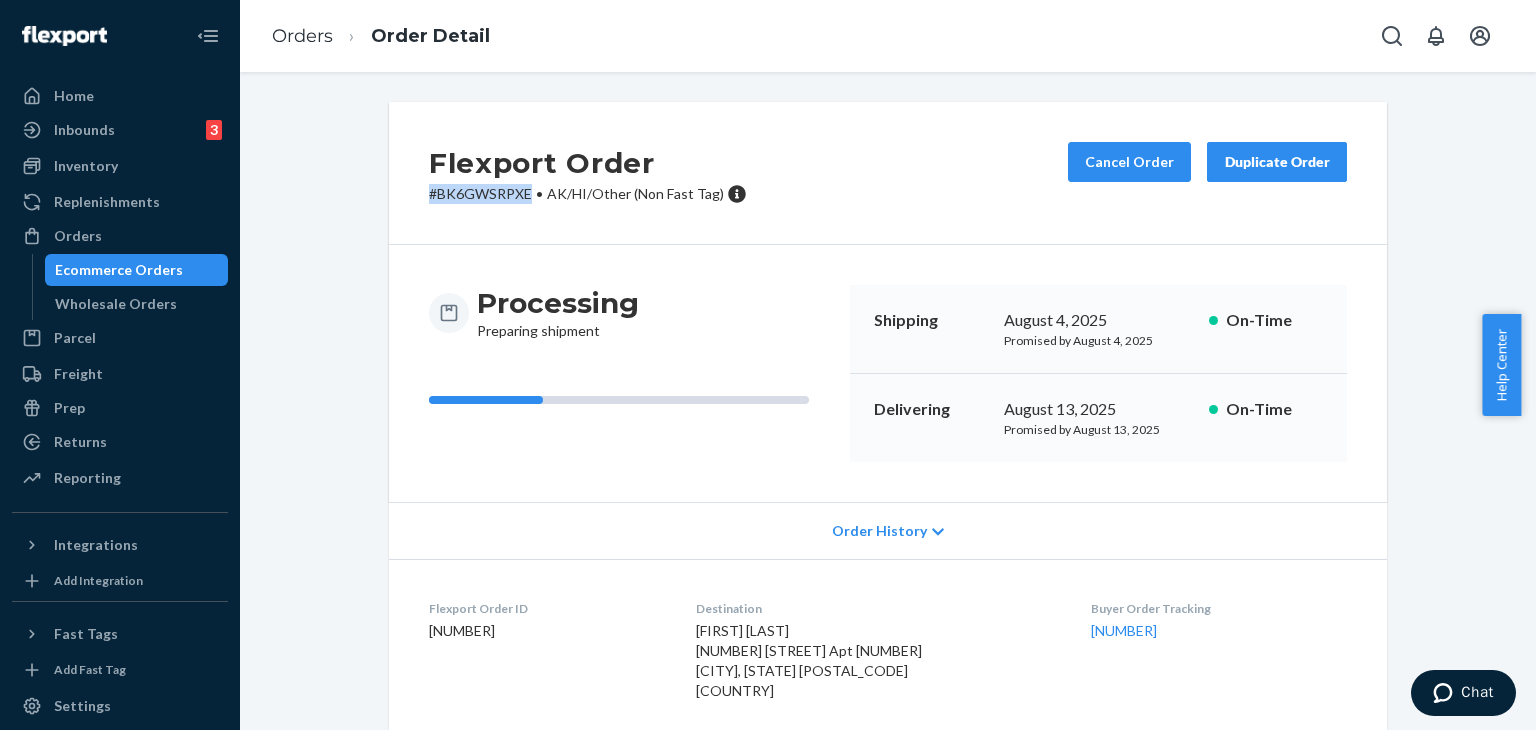 drag, startPoint x: 520, startPoint y: 196, endPoint x: 420, endPoint y: 189, distance: 100.2447 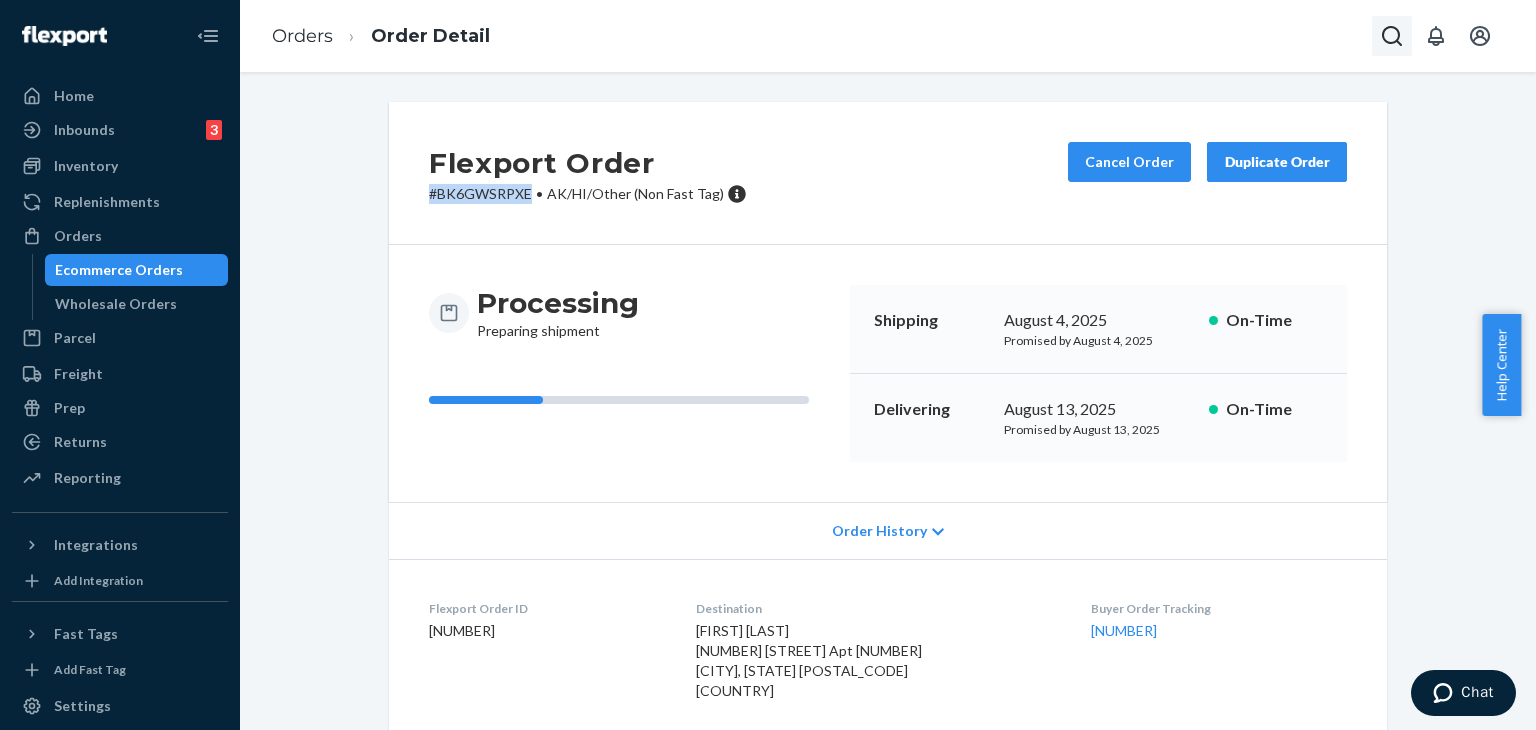click 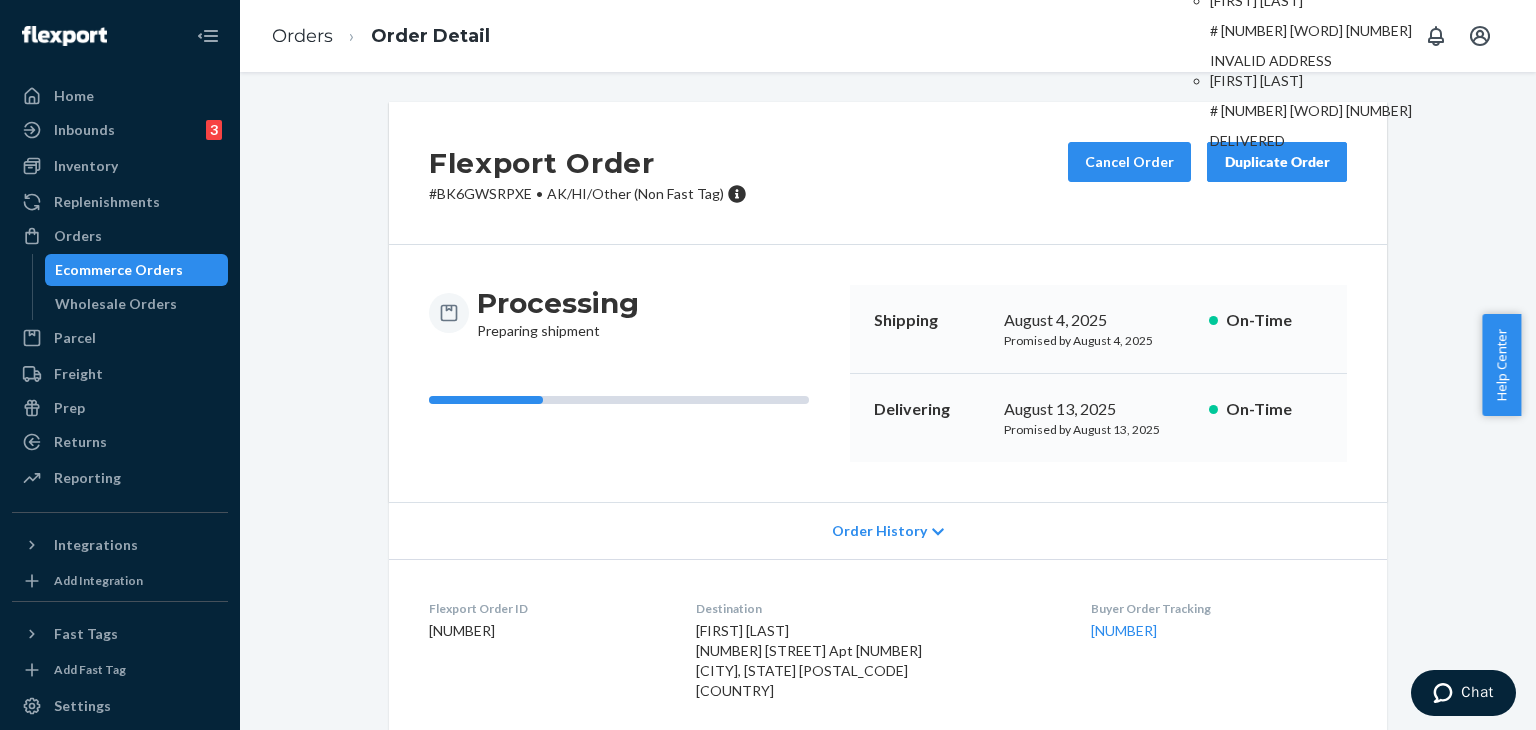 type on "#254031813" 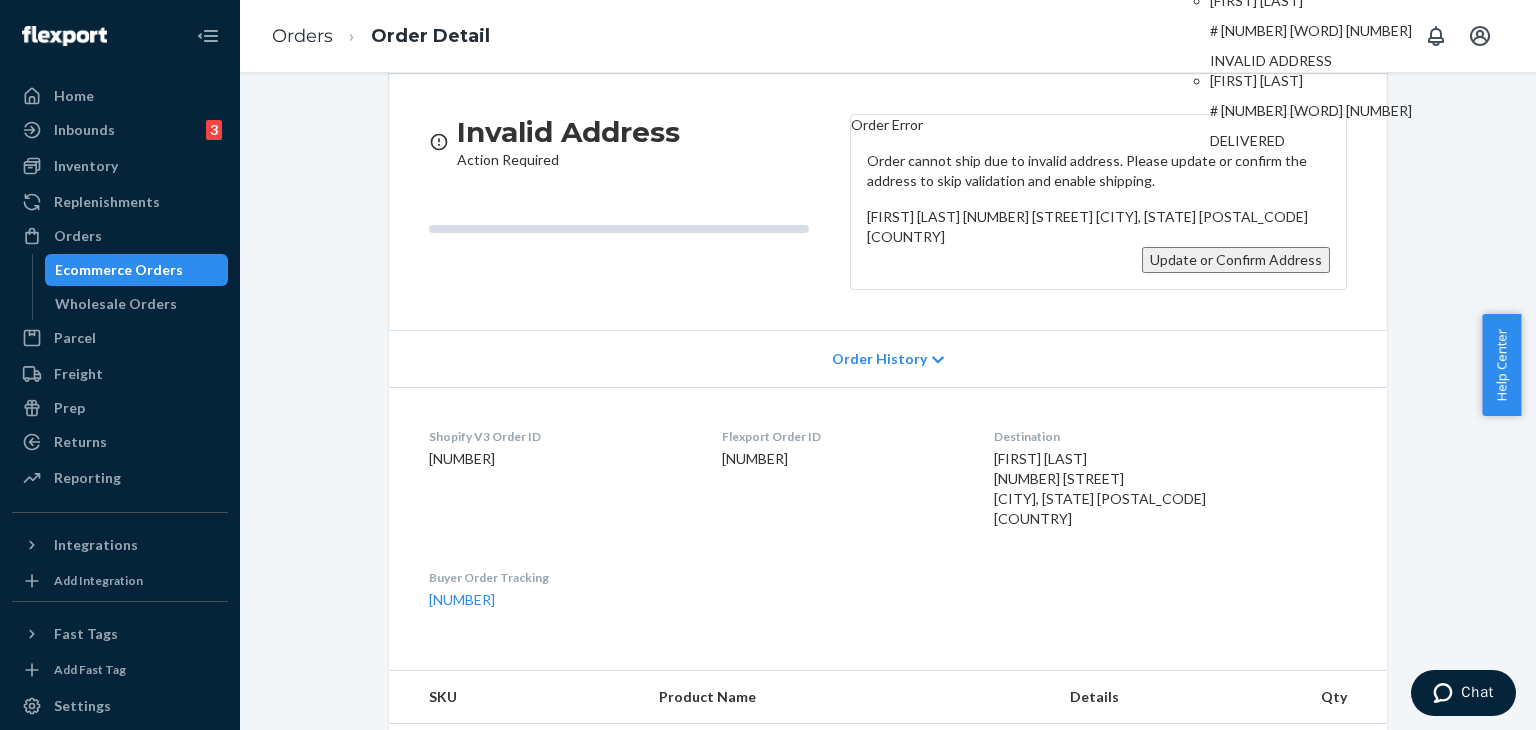 scroll, scrollTop: 300, scrollLeft: 0, axis: vertical 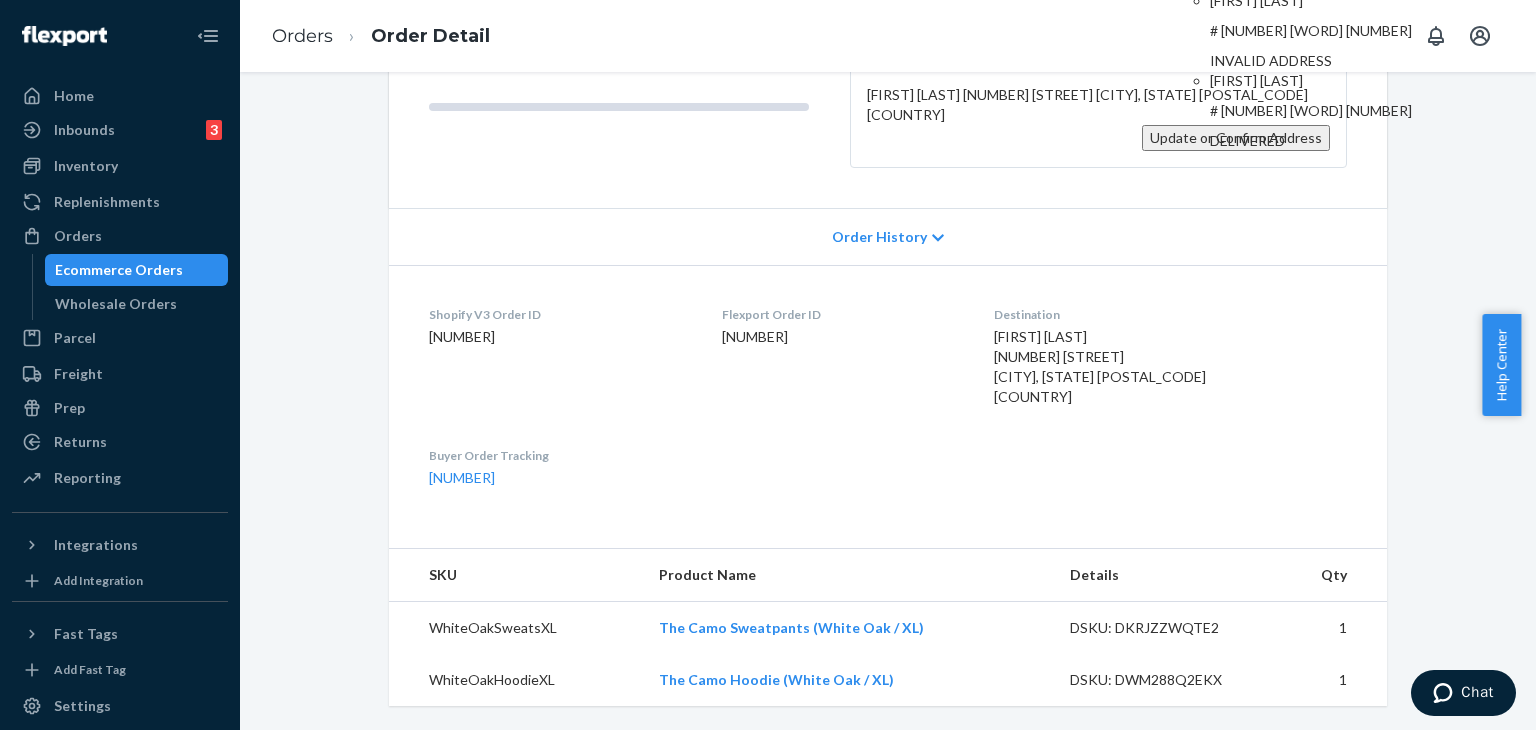 click 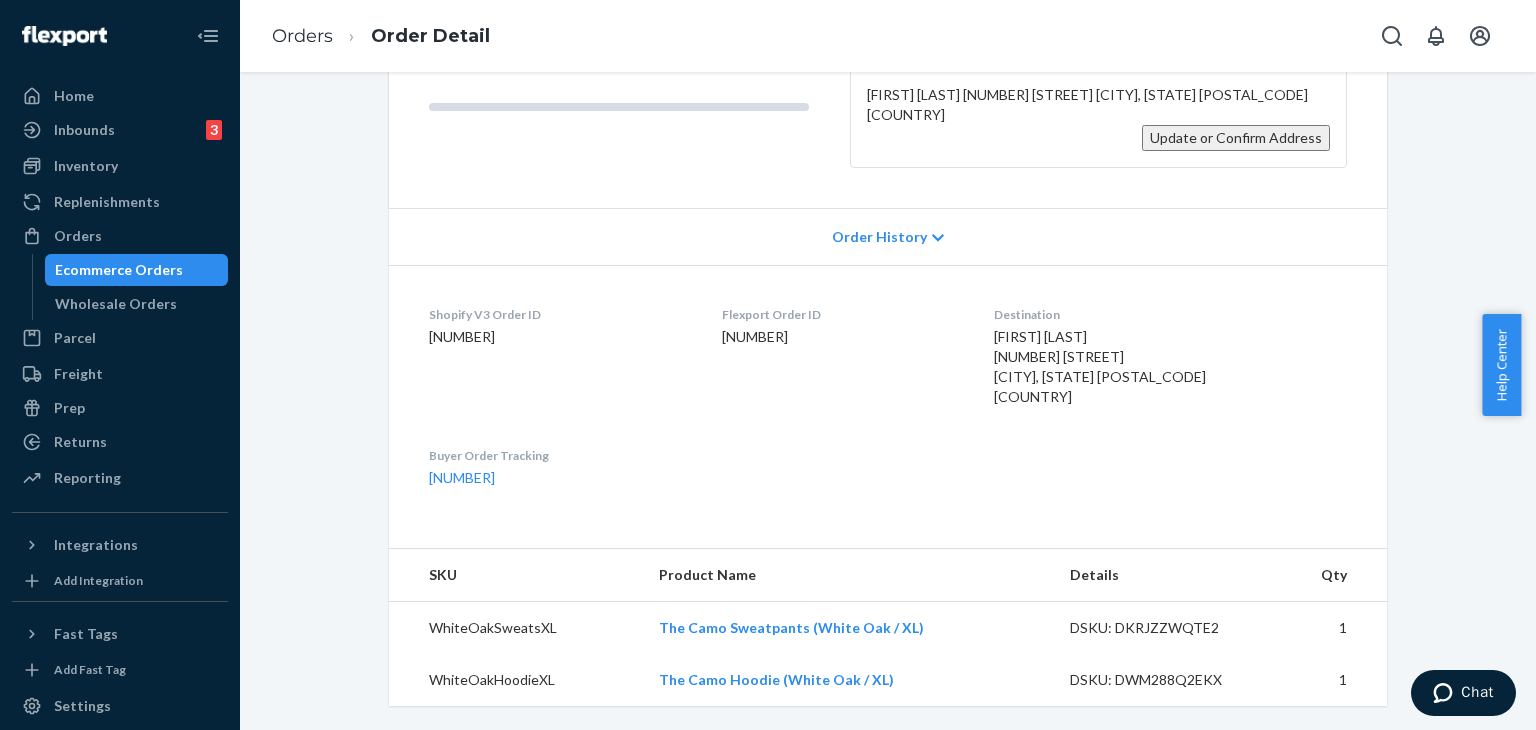 click on "Update or Confirm Address" at bounding box center (1236, 138) 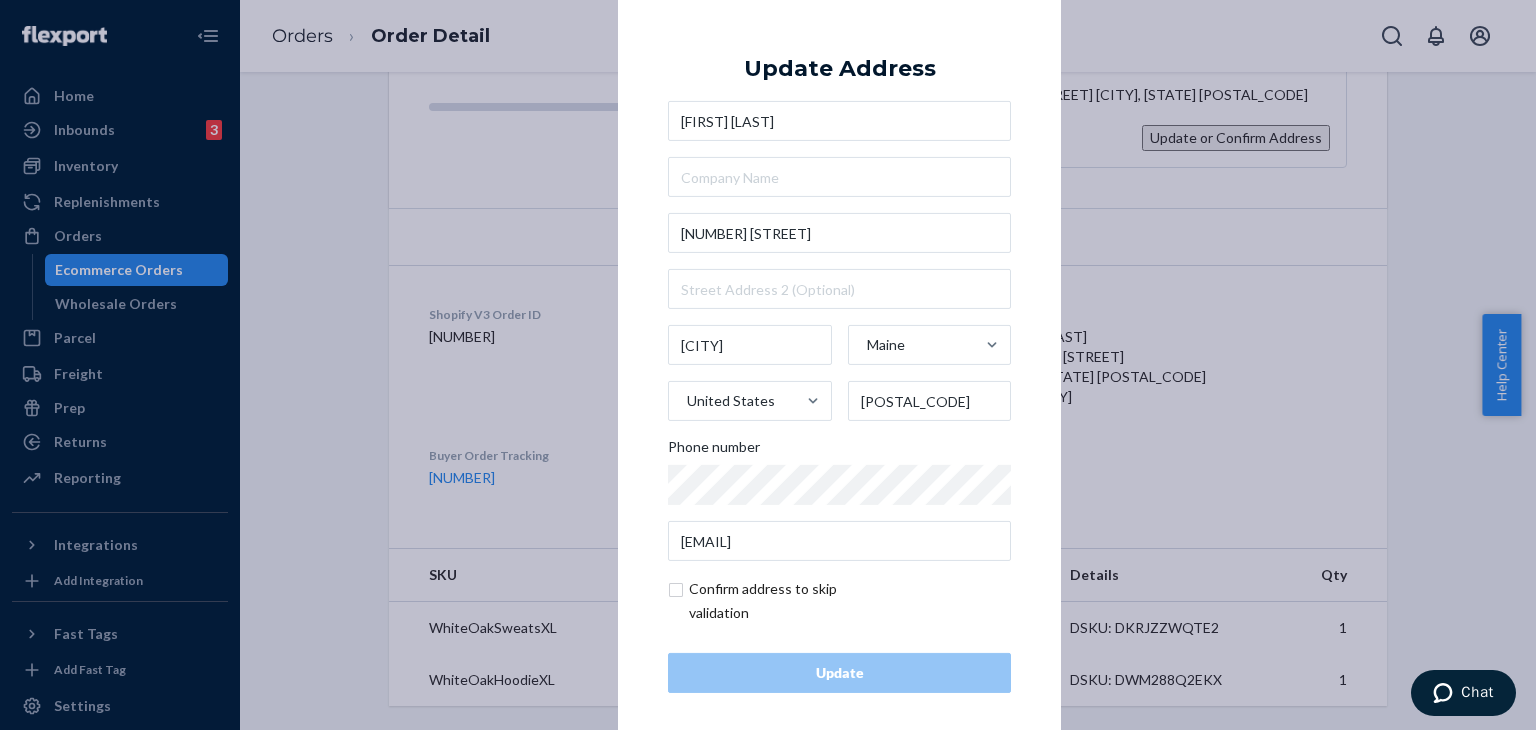 click on "Jenna Dow 4 Highfield Ln Montville Maine United States 04941 Phone number cjennadow@gmail.com" at bounding box center (839, 331) 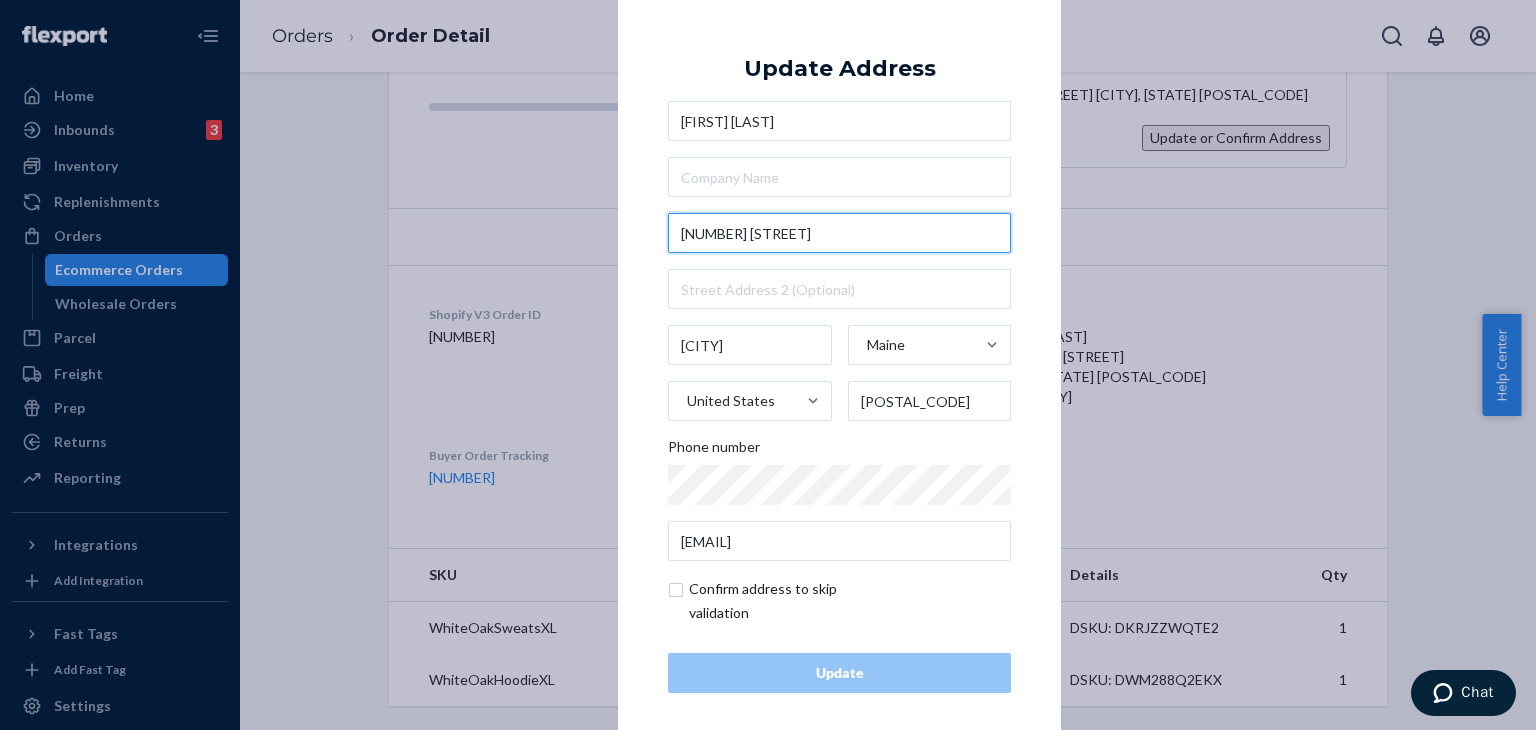 drag, startPoint x: 763, startPoint y: 232, endPoint x: 664, endPoint y: 204, distance: 102.88343 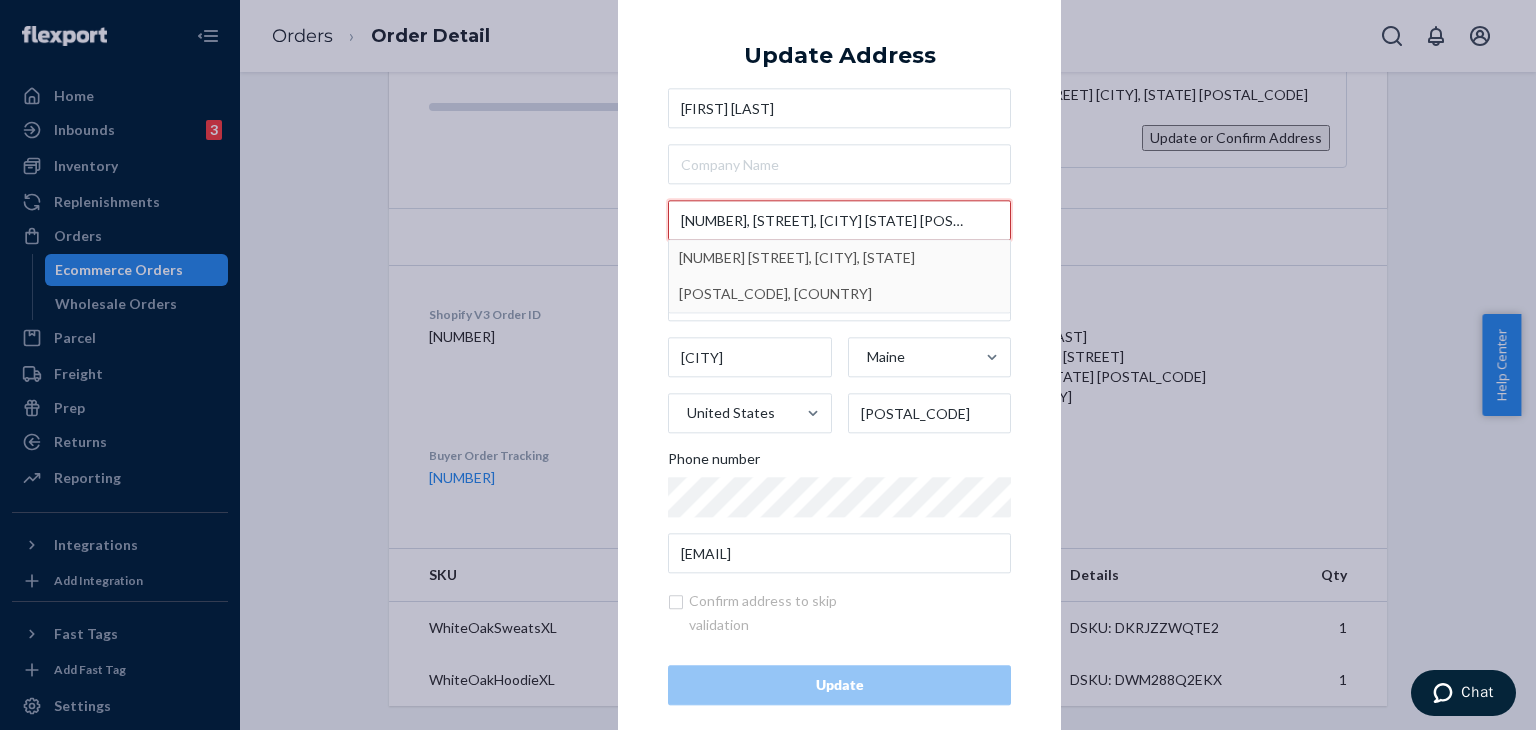 type on "601, Halldale Rd, Montville ME 04941." 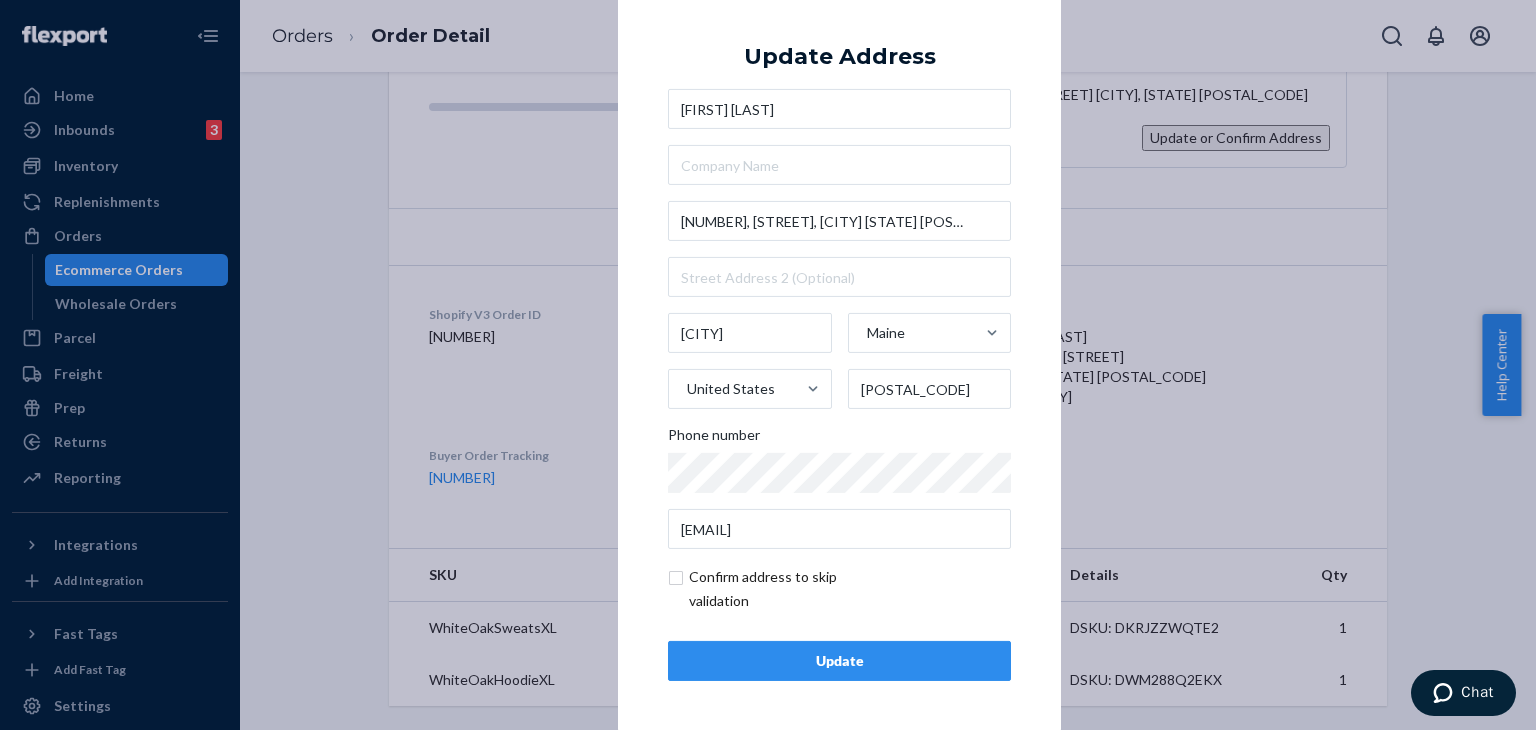 scroll, scrollTop: 13, scrollLeft: 0, axis: vertical 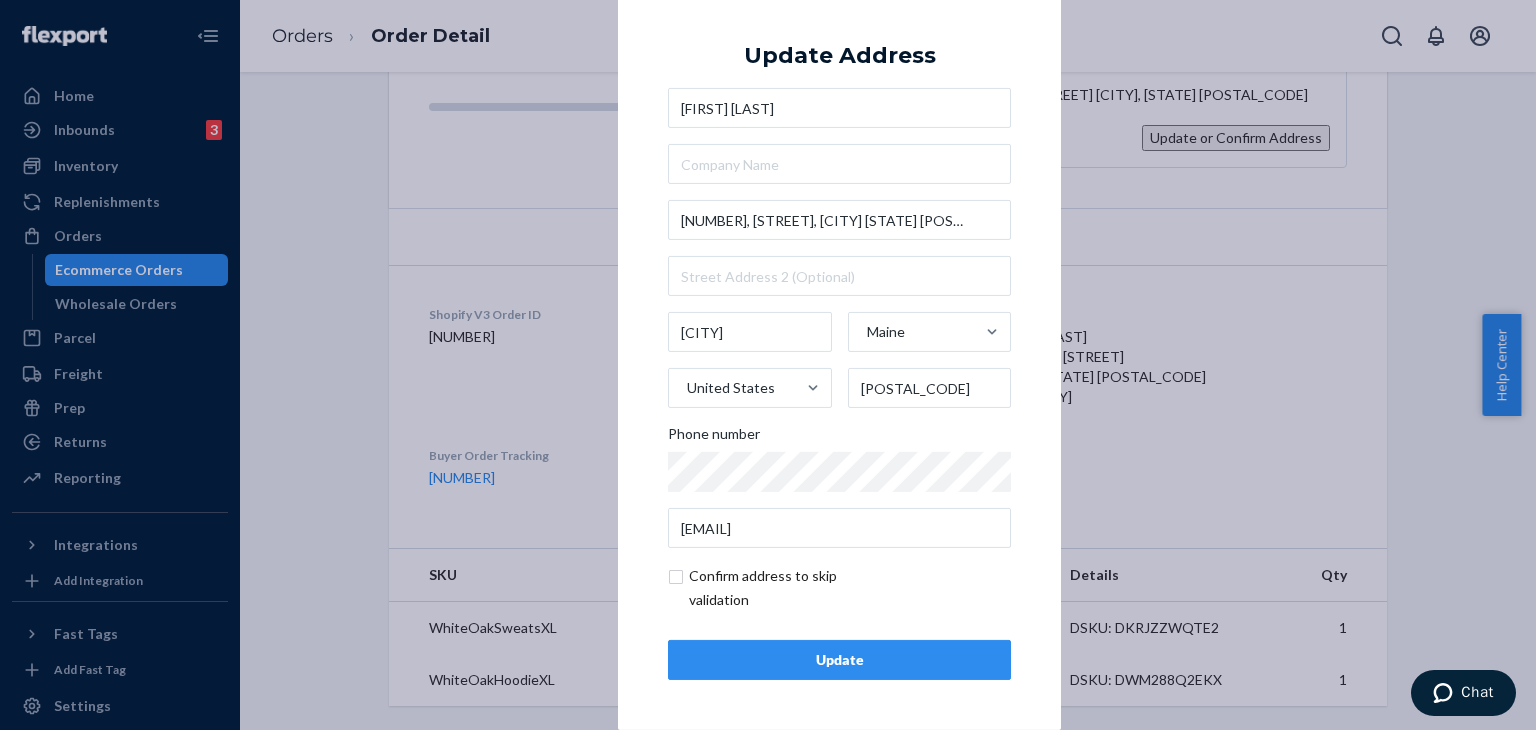 click on "Update" at bounding box center [839, 660] 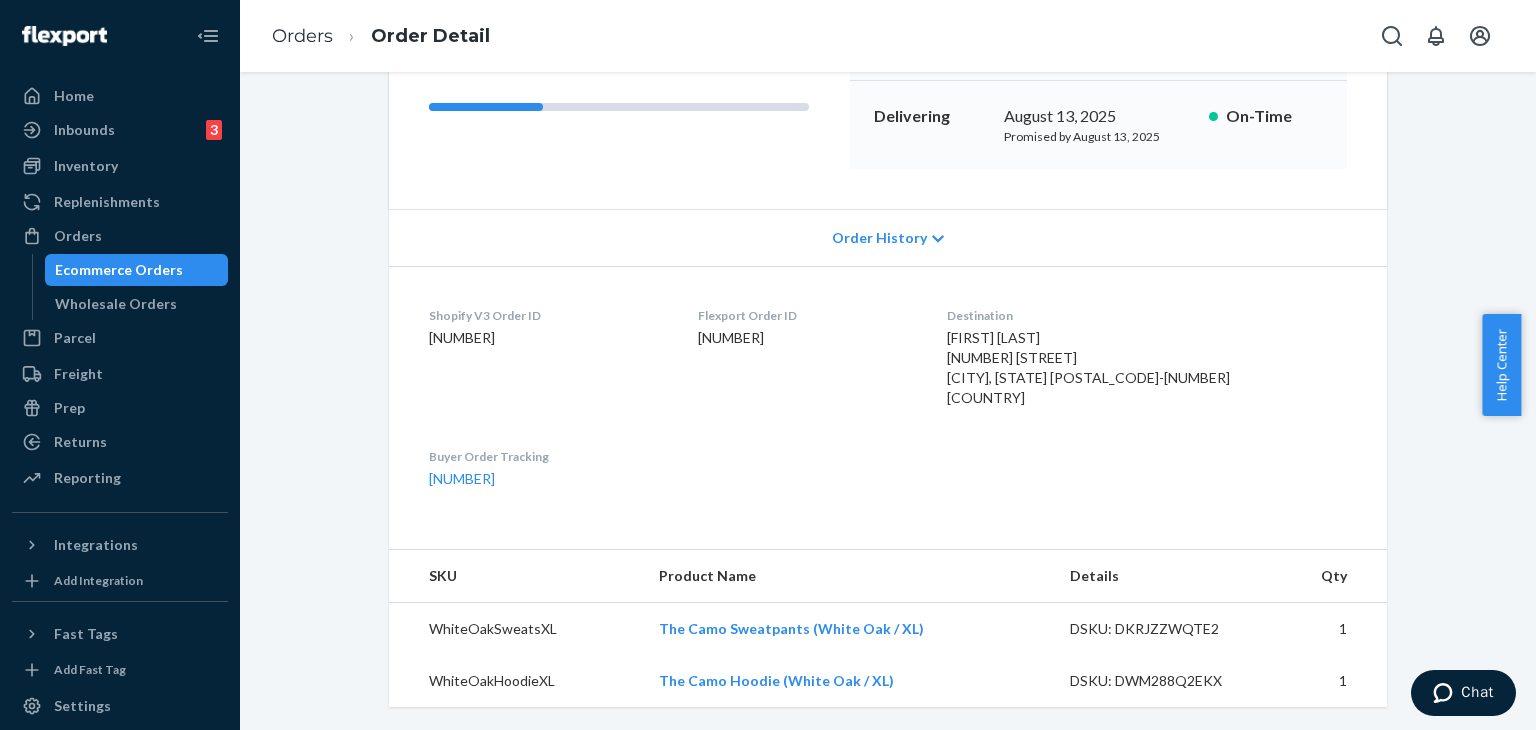 scroll, scrollTop: 0, scrollLeft: 0, axis: both 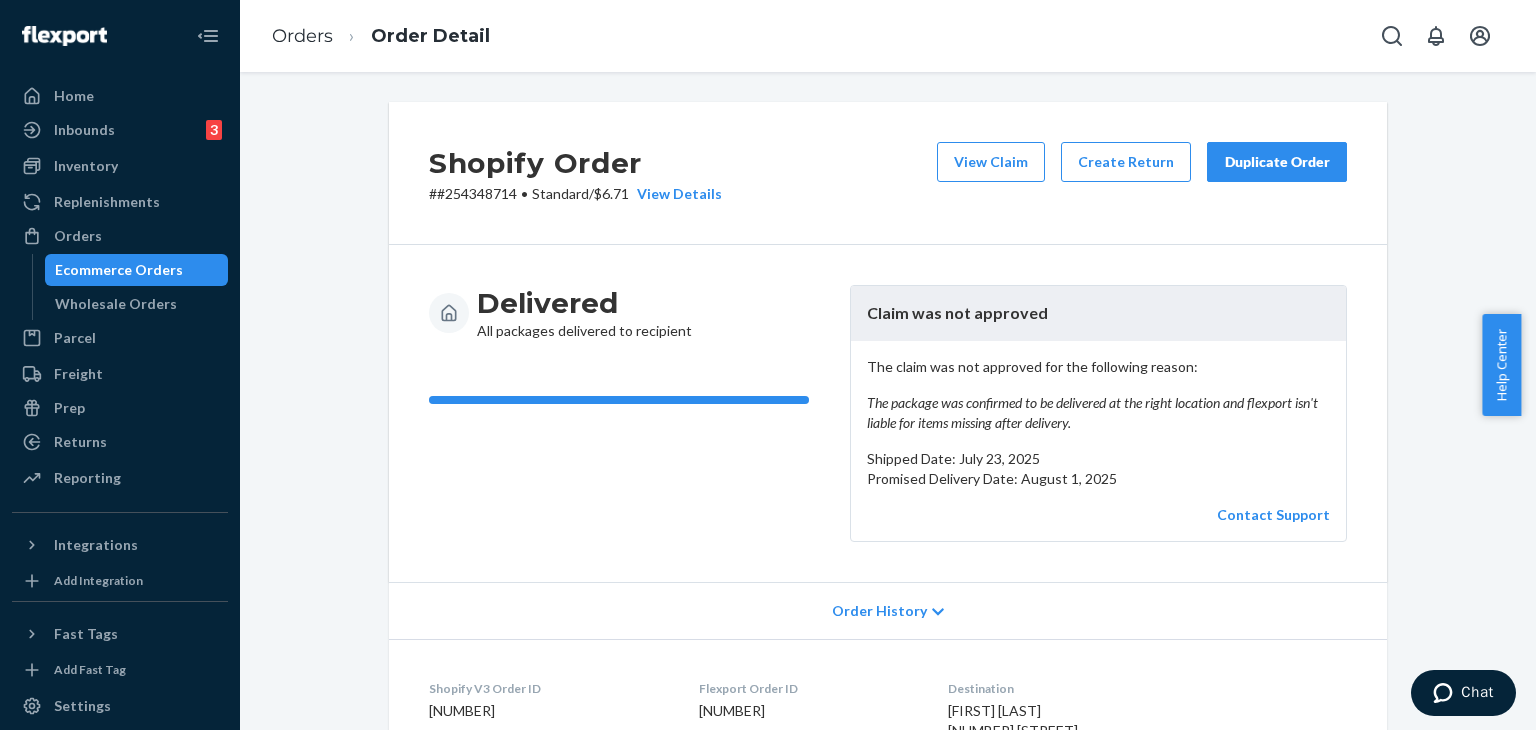 click on "Duplicate Order" at bounding box center [1277, 162] 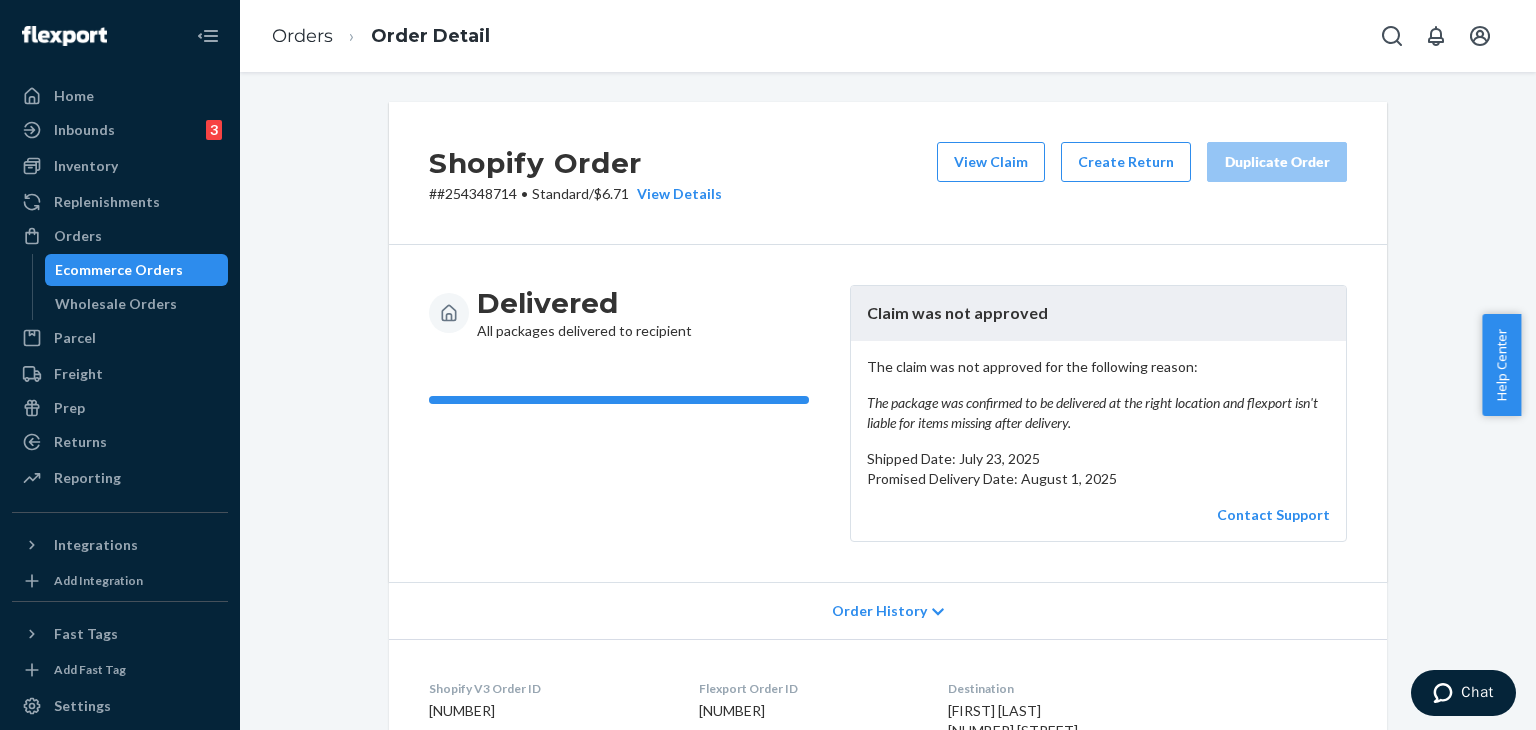 scroll, scrollTop: 400, scrollLeft: 0, axis: vertical 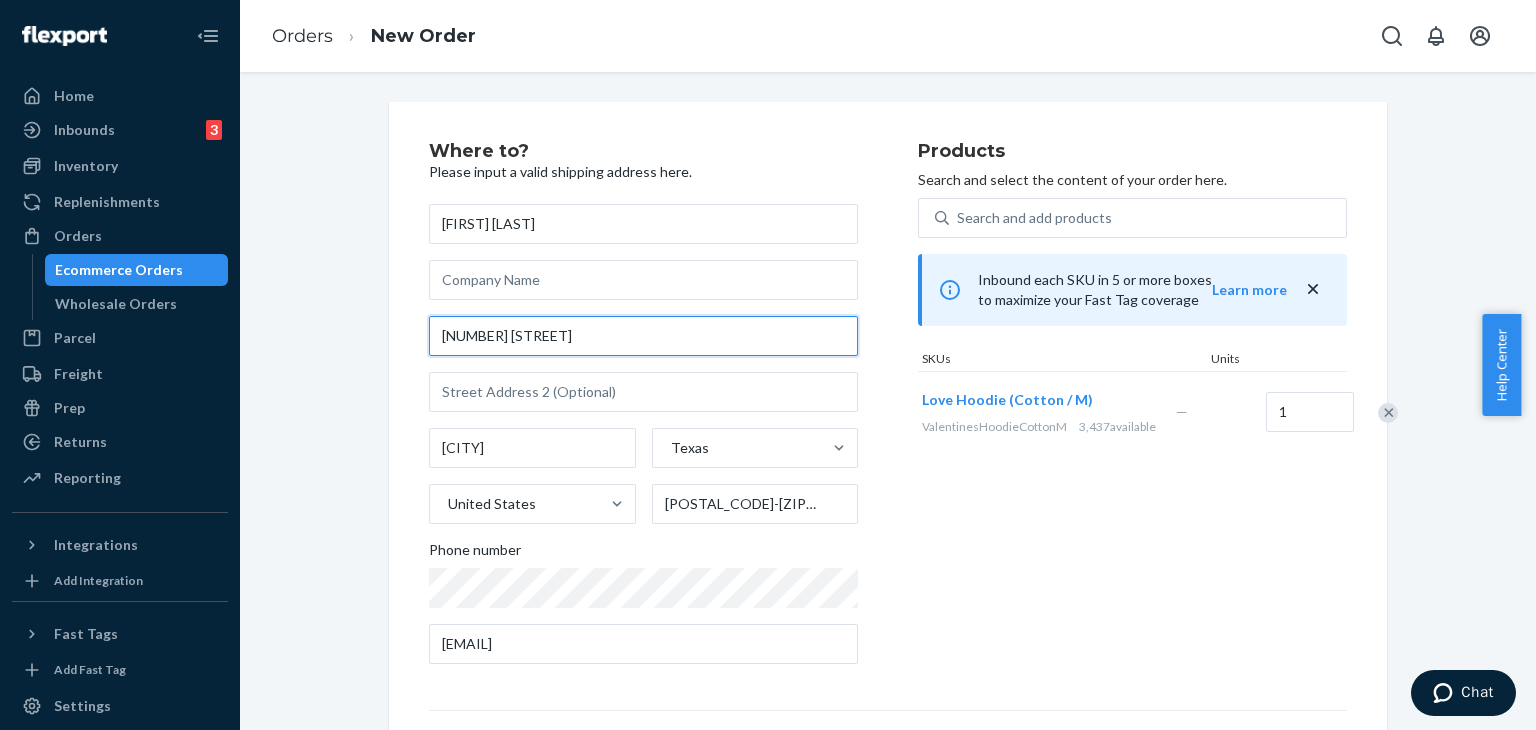drag, startPoint x: 438, startPoint y: 333, endPoint x: 589, endPoint y: 345, distance: 151.47607 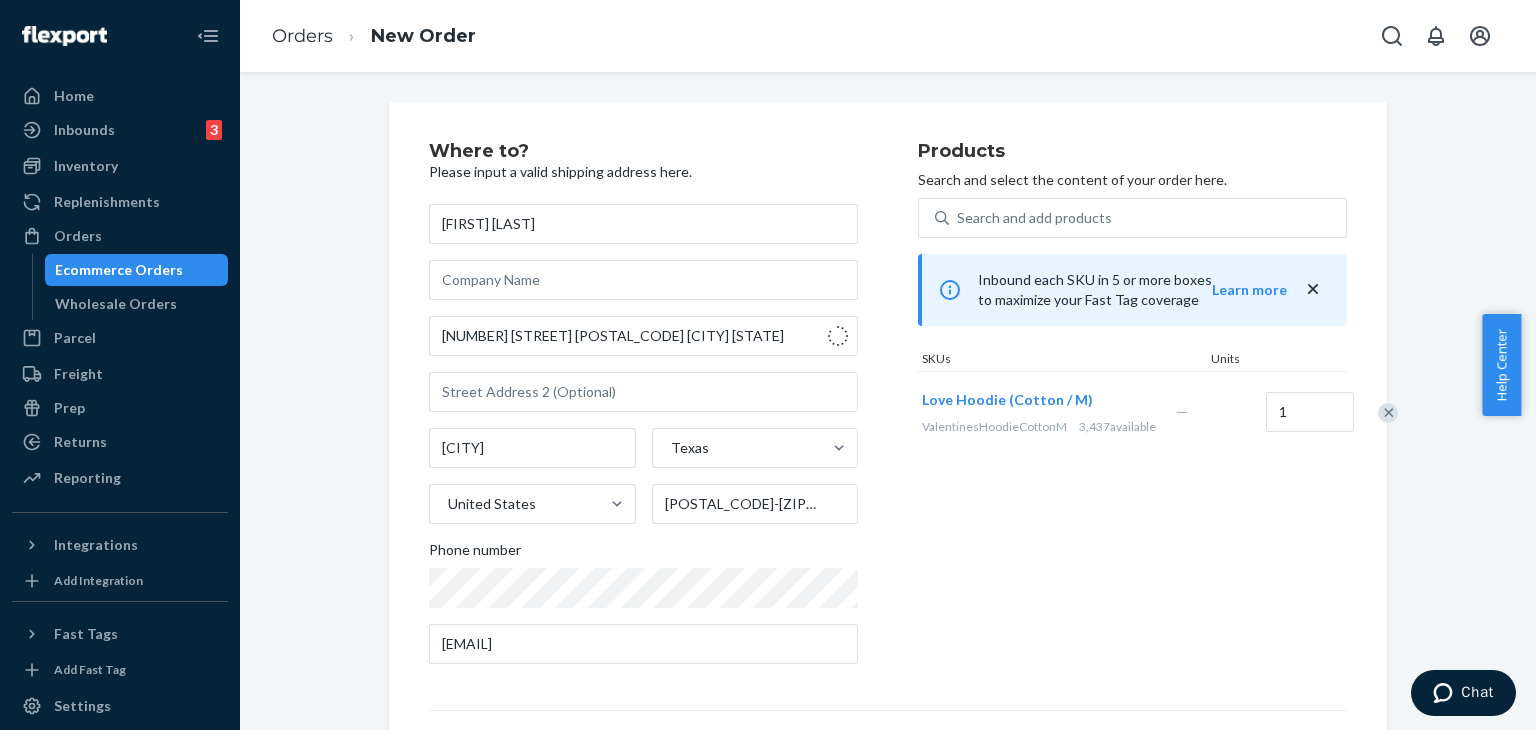 type on "2027 S Fannin St" 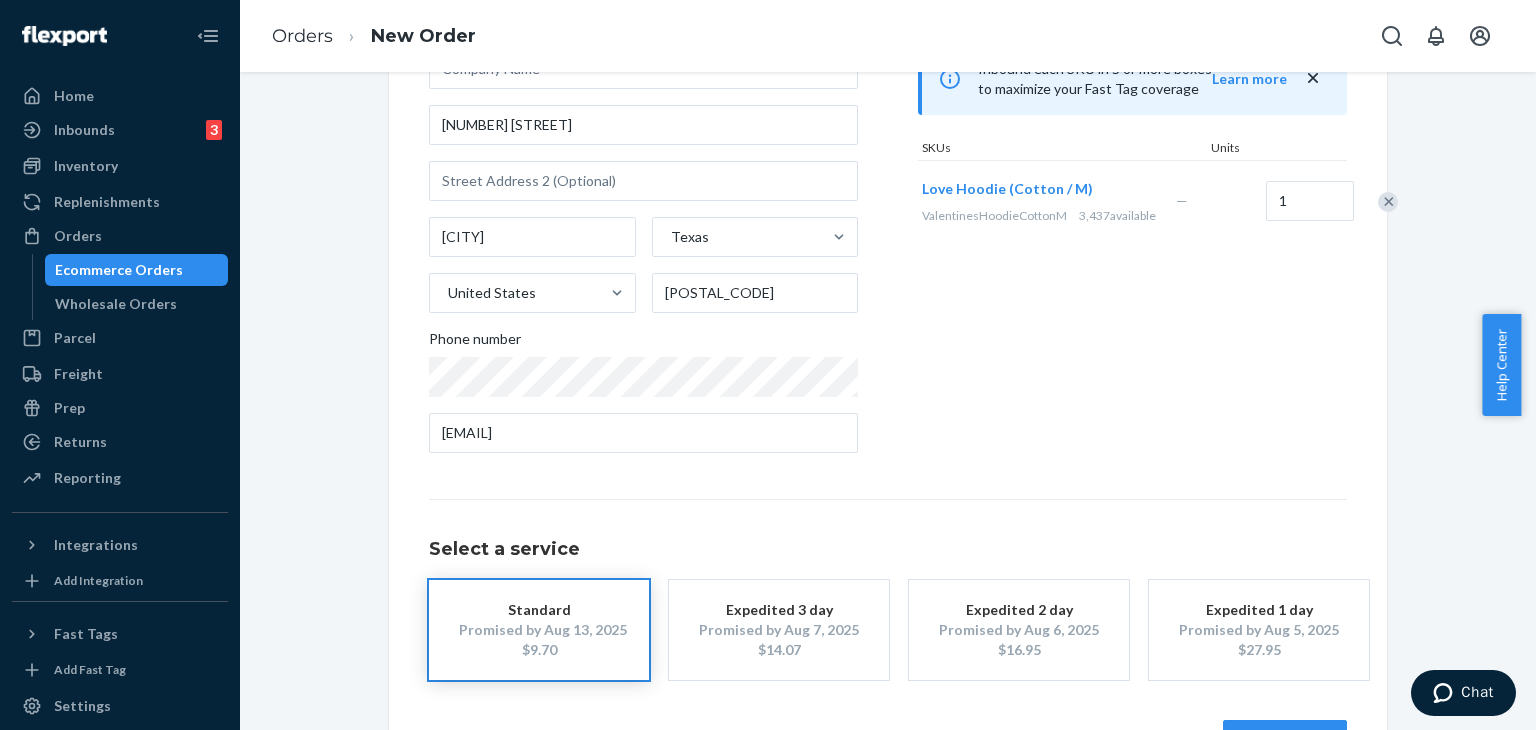 scroll, scrollTop: 280, scrollLeft: 0, axis: vertical 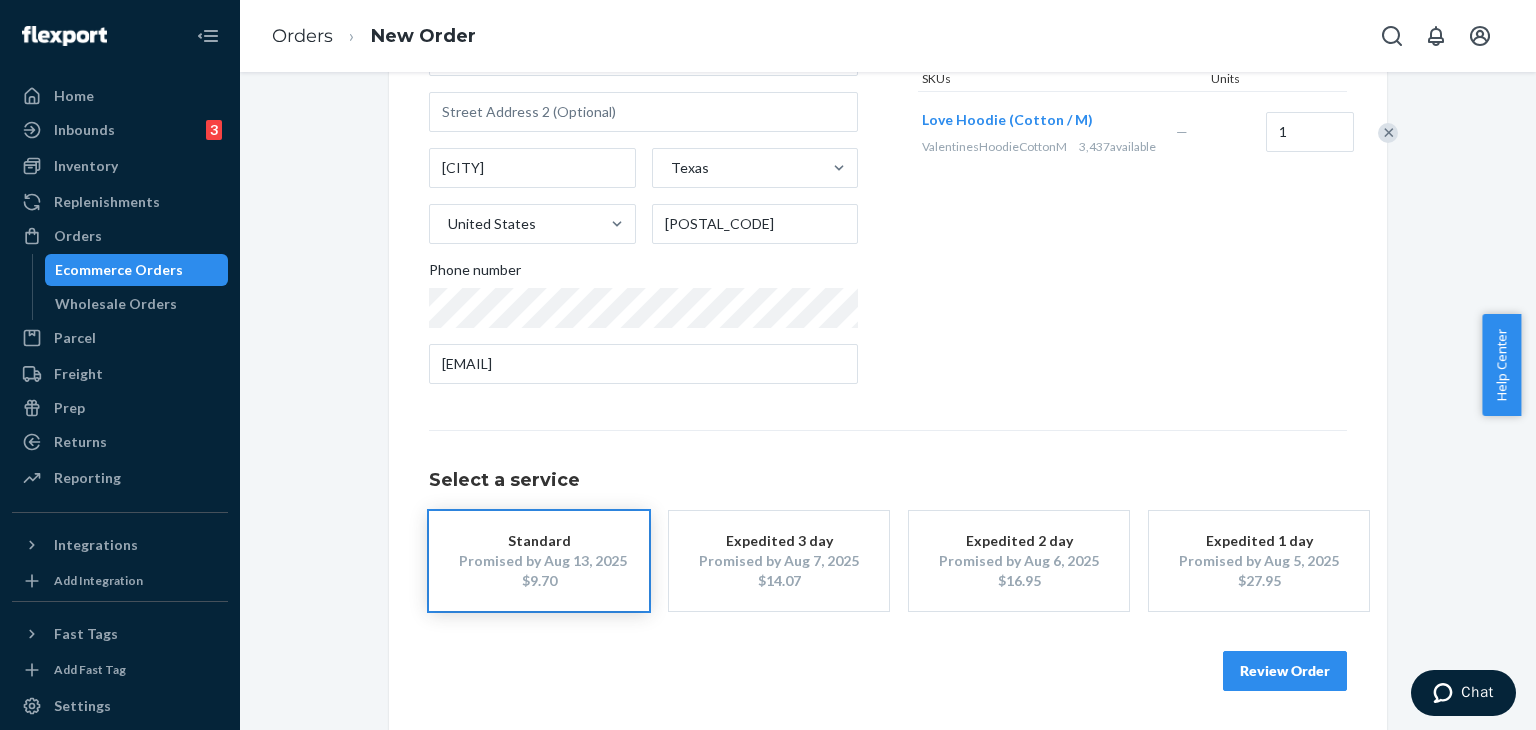 click on "Review Order" at bounding box center (1285, 671) 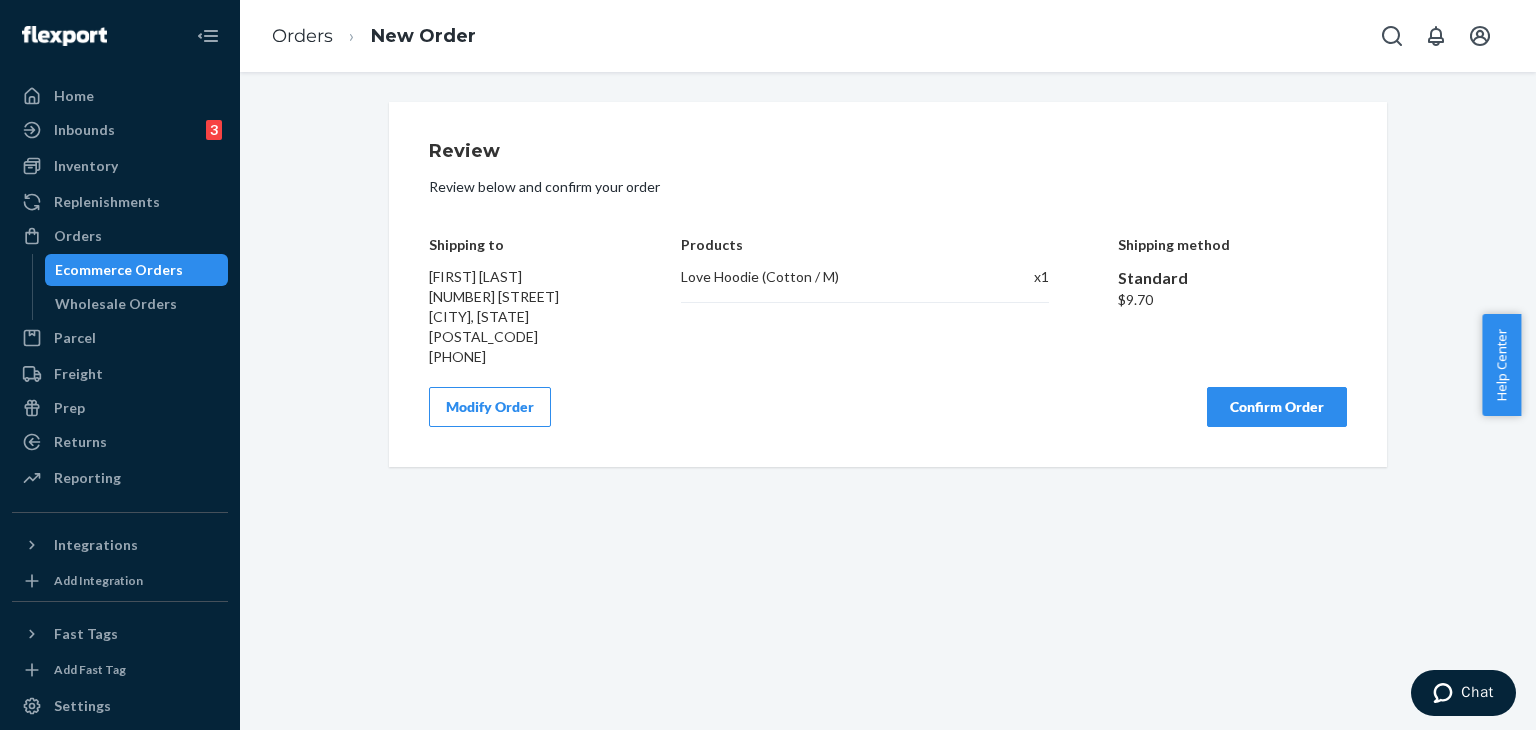 click on "Confirm Order" at bounding box center (1277, 407) 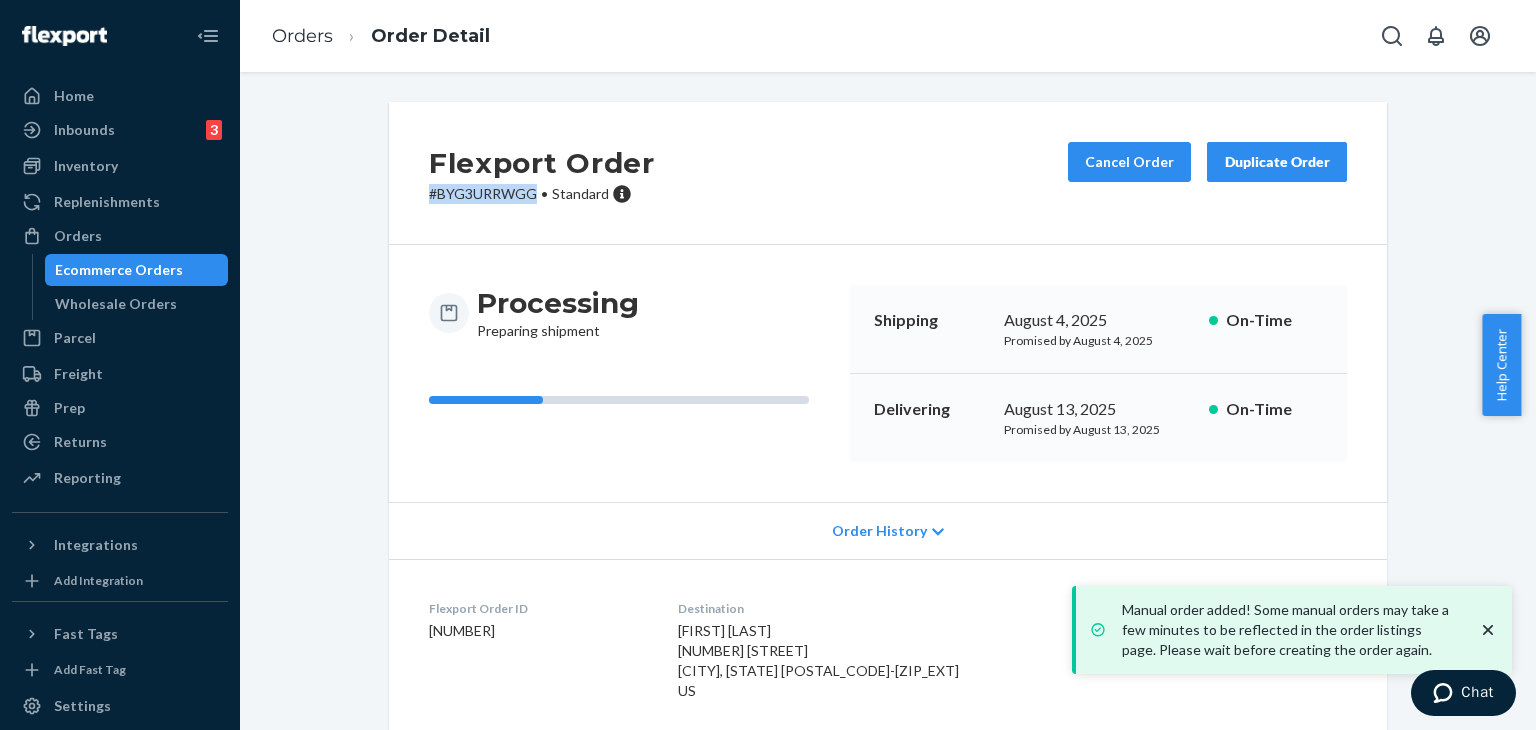 drag, startPoint x: 524, startPoint y: 200, endPoint x: 420, endPoint y: 190, distance: 104.47966 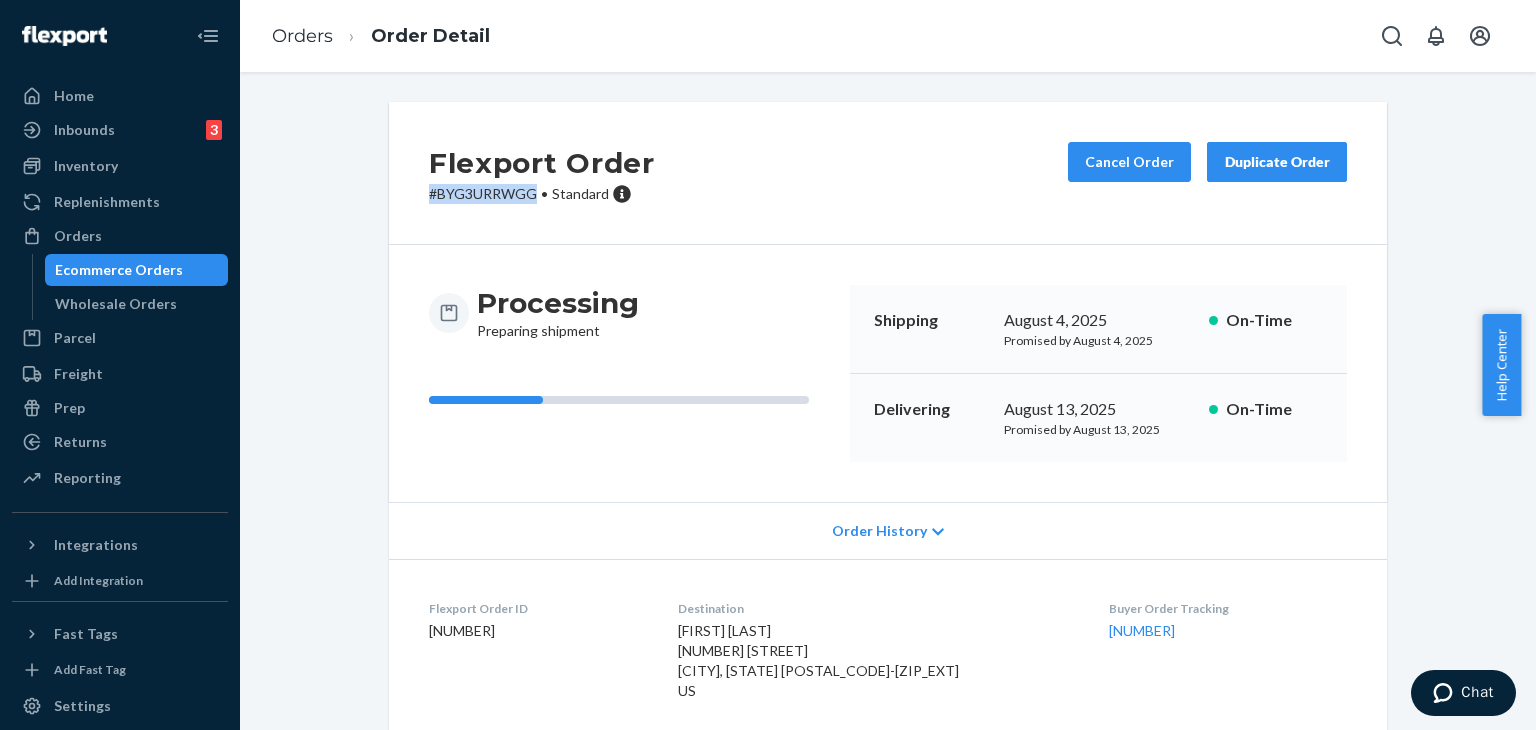 copy on "# BYG3URRWGG" 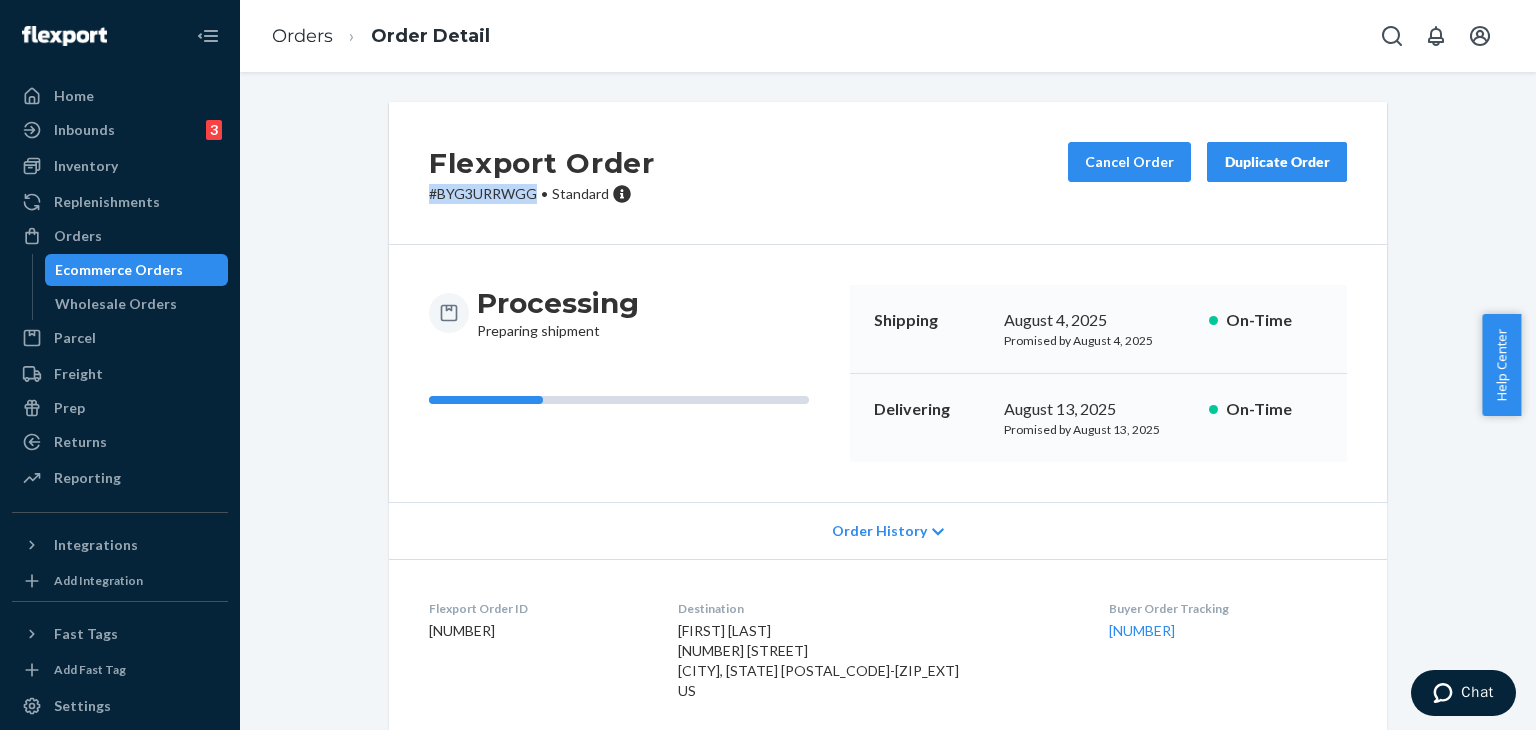 scroll, scrollTop: 168, scrollLeft: 0, axis: vertical 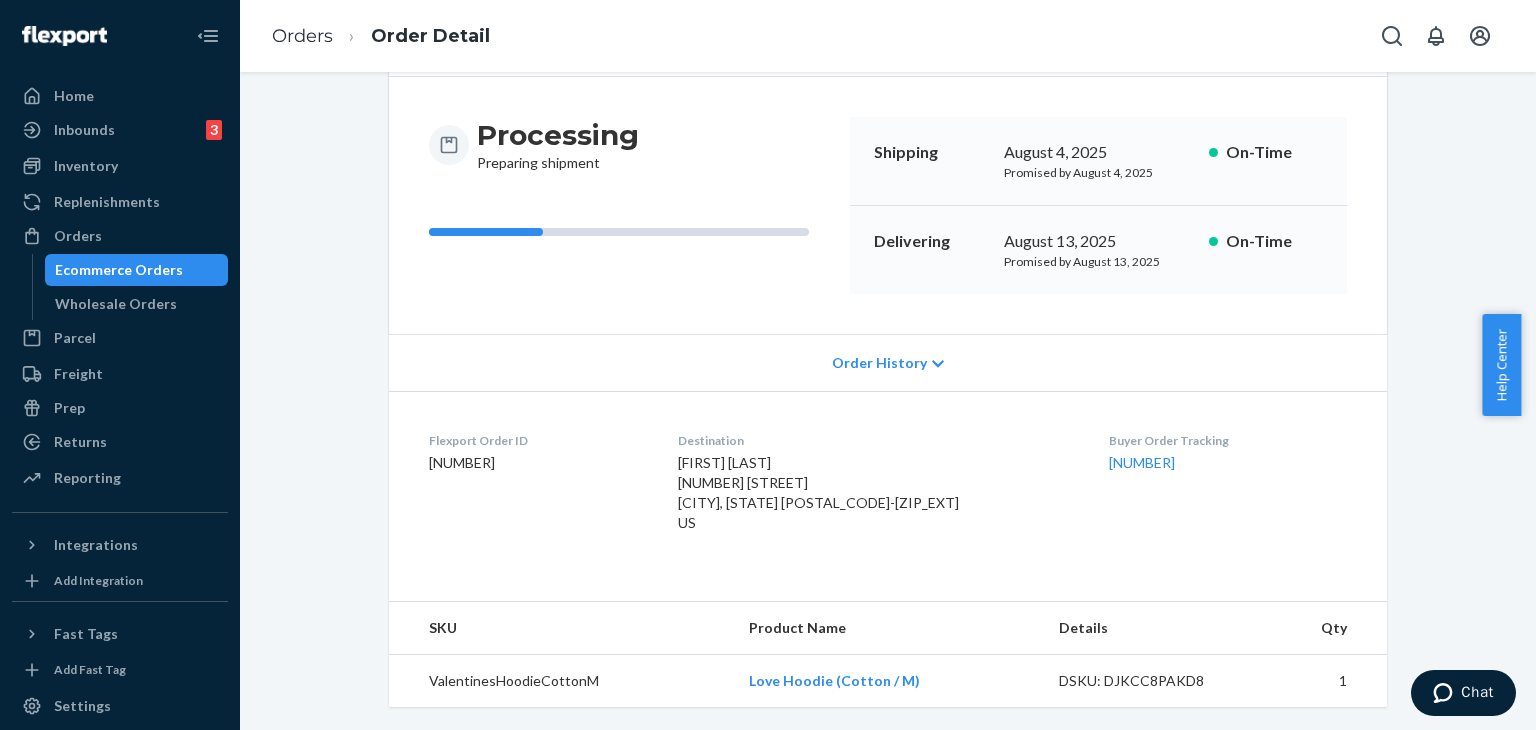 drag, startPoint x: 1404, startPoint y: 34, endPoint x: 1218, endPoint y: 62, distance: 188.09572 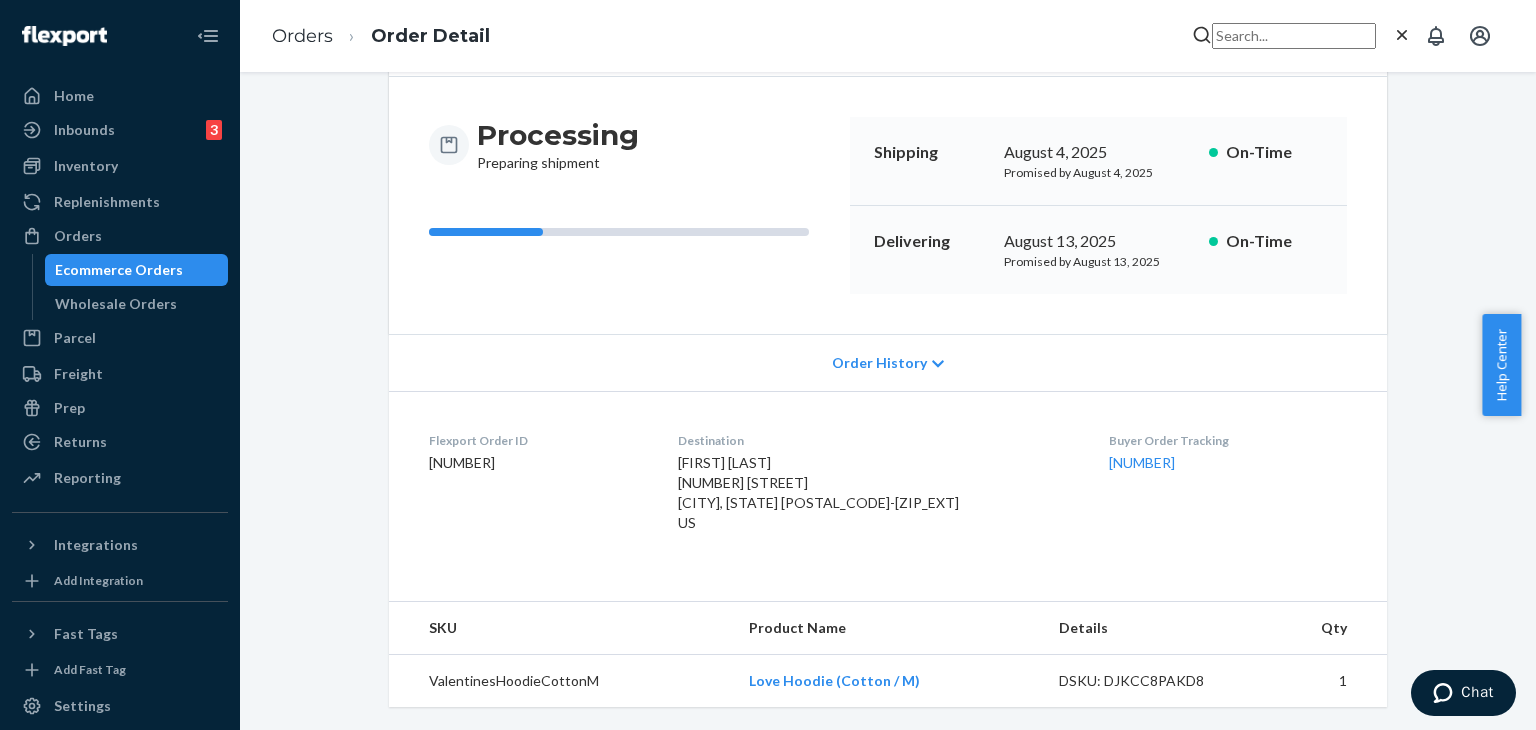 drag, startPoint x: 1189, startPoint y: 47, endPoint x: 1169, endPoint y: 25, distance: 29.732138 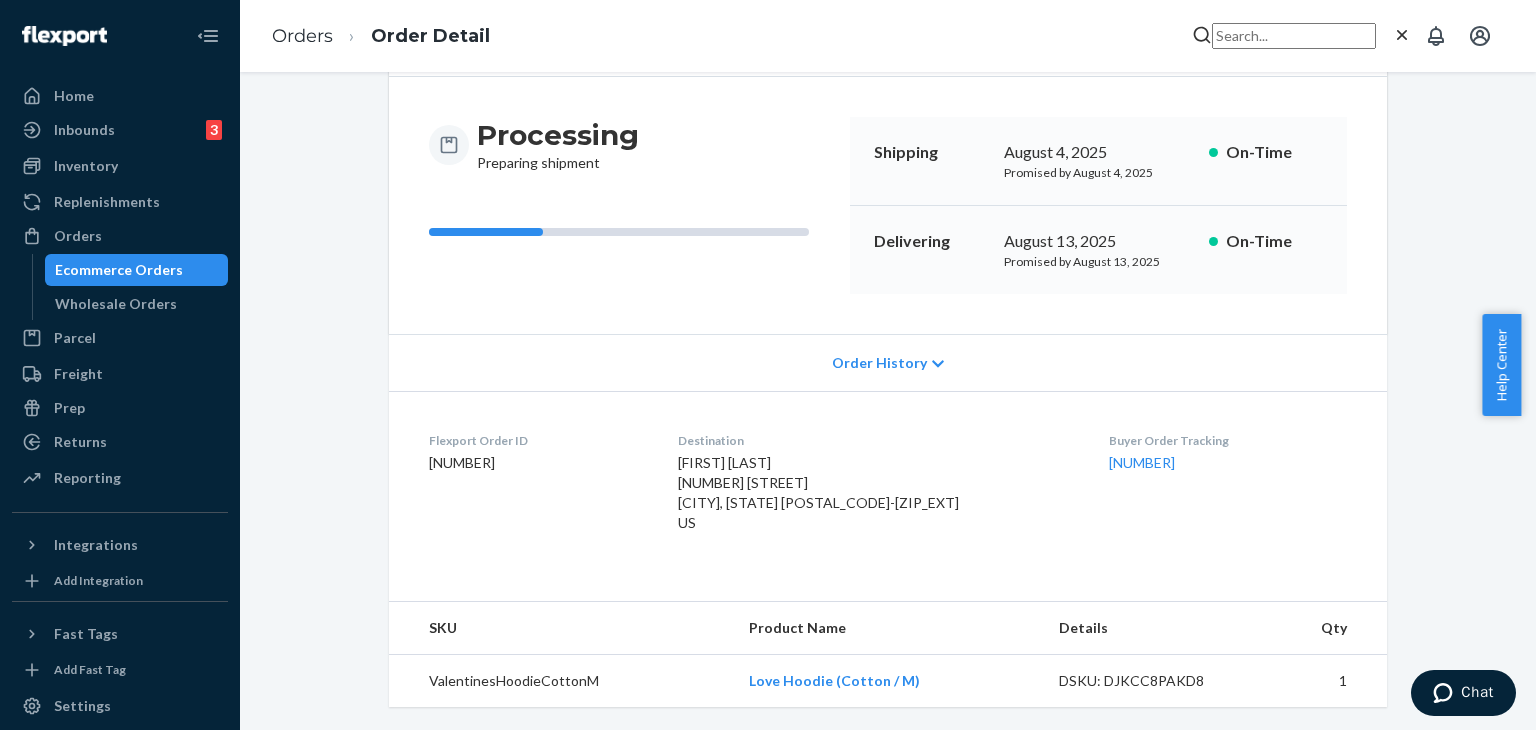 paste on "#253535281" 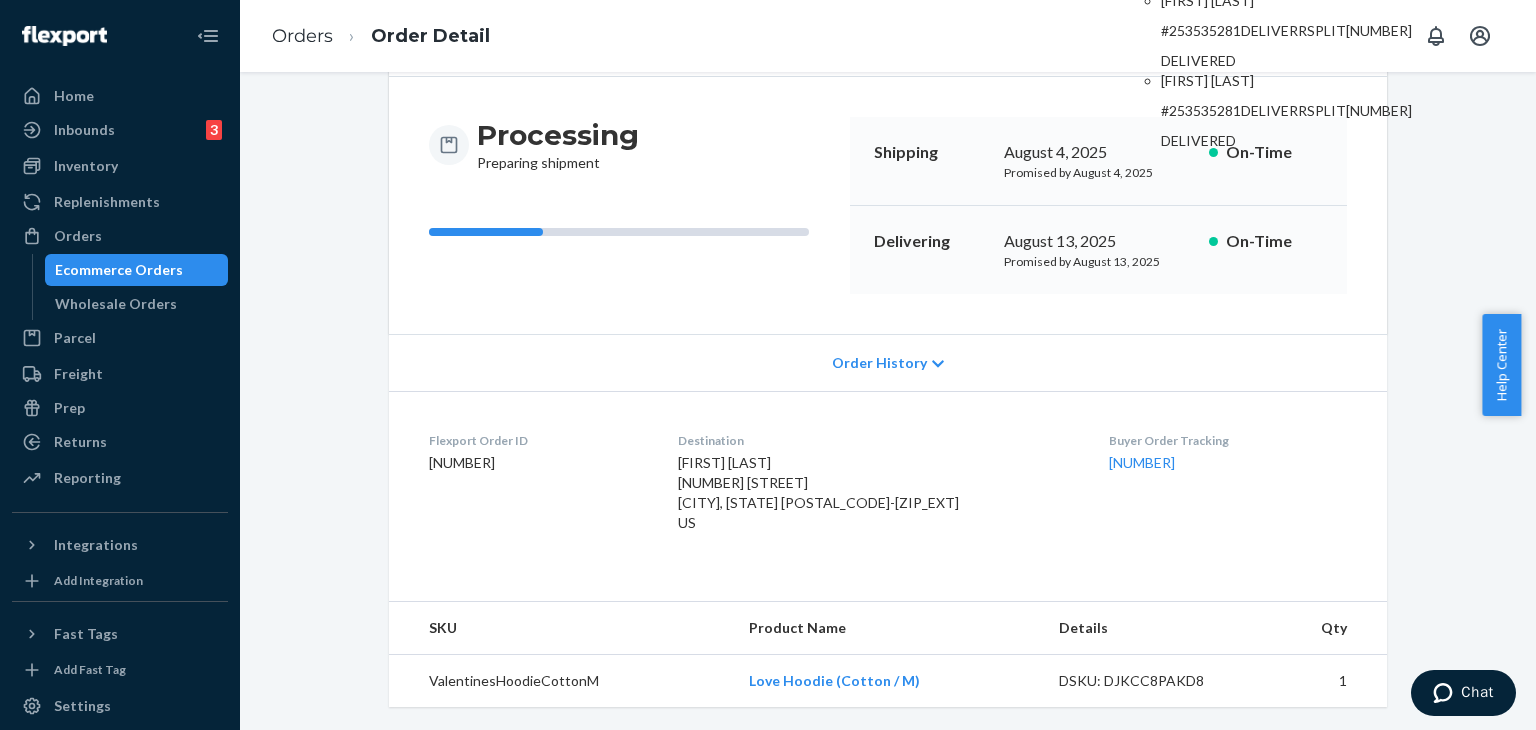 type on "#253535281" 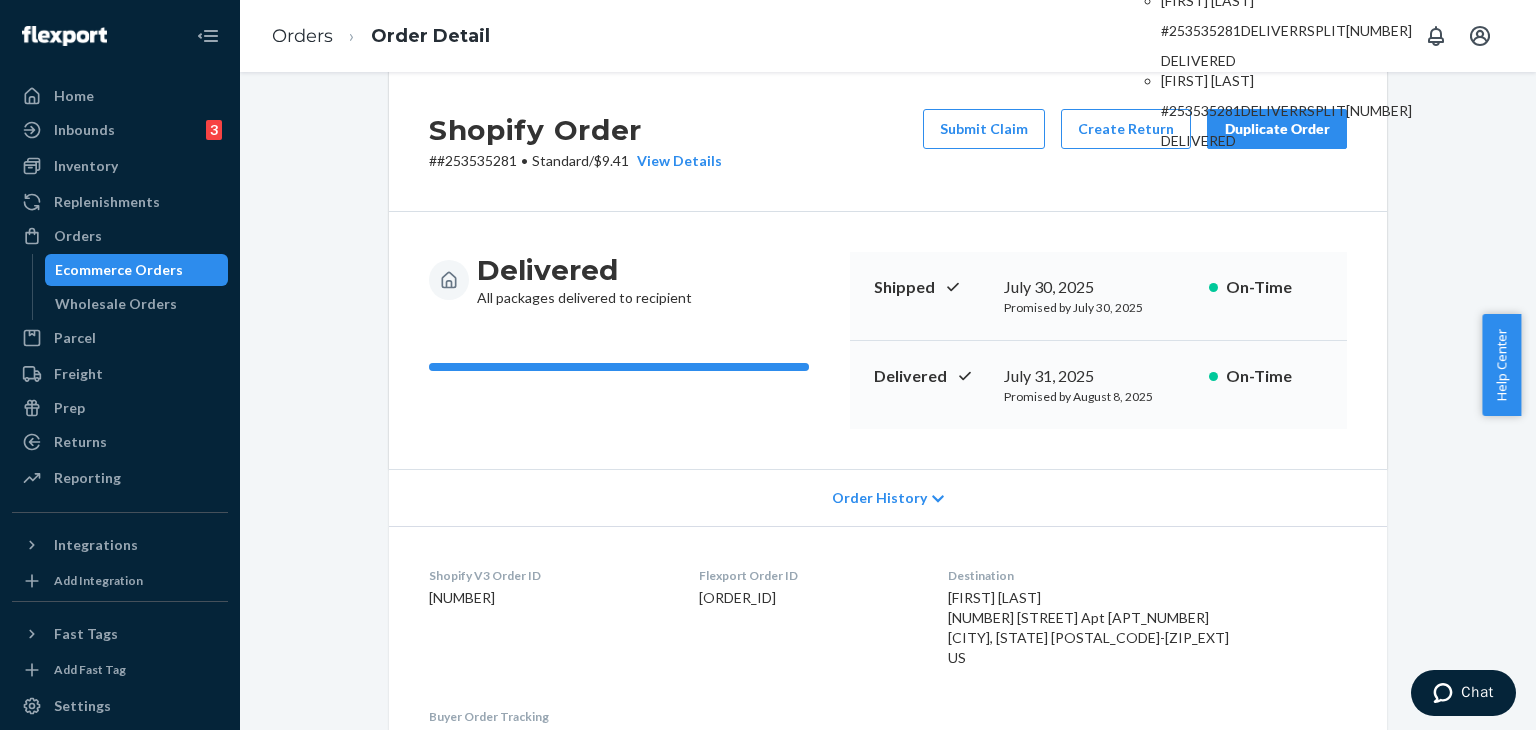 scroll, scrollTop: 0, scrollLeft: 0, axis: both 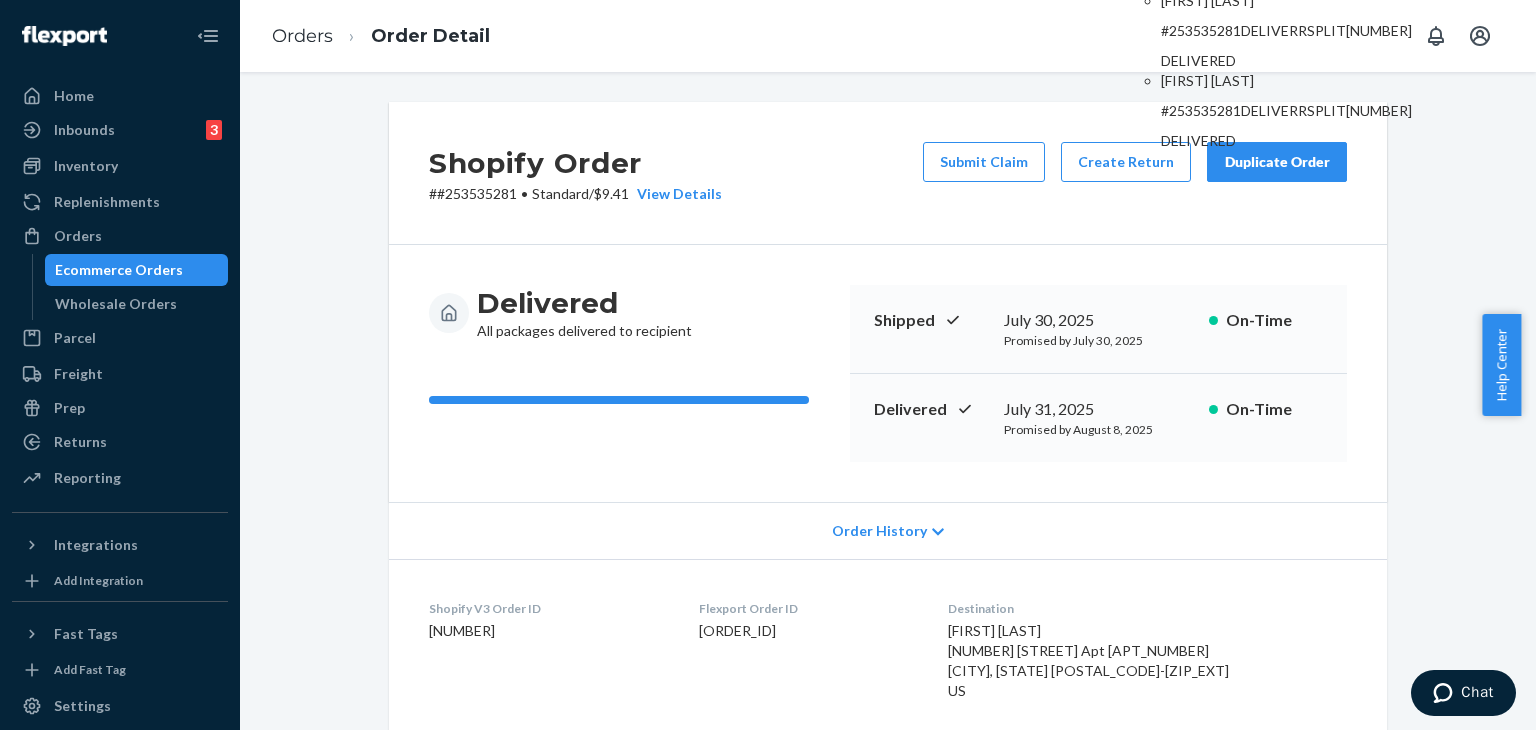 click 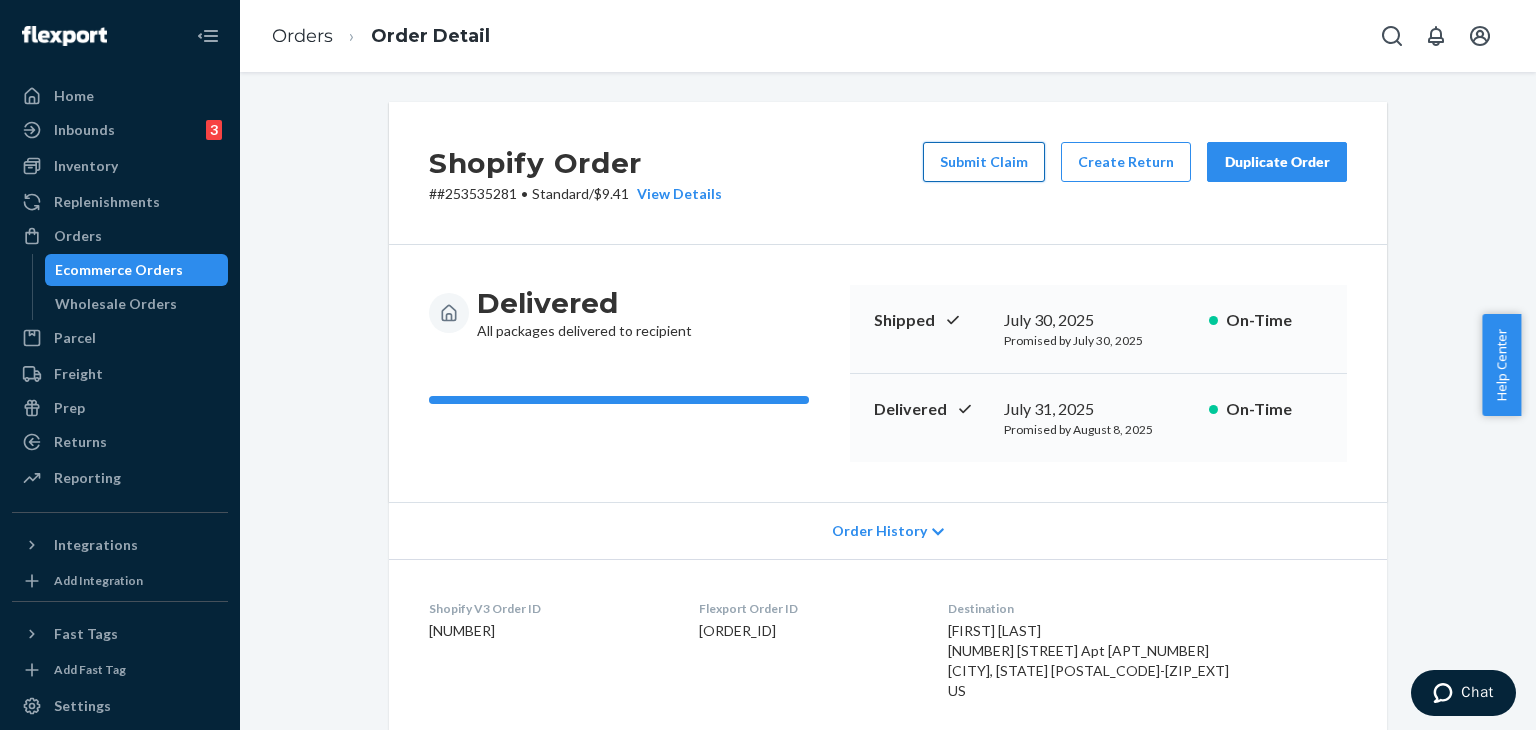 click on "Submit Claim" at bounding box center [984, 162] 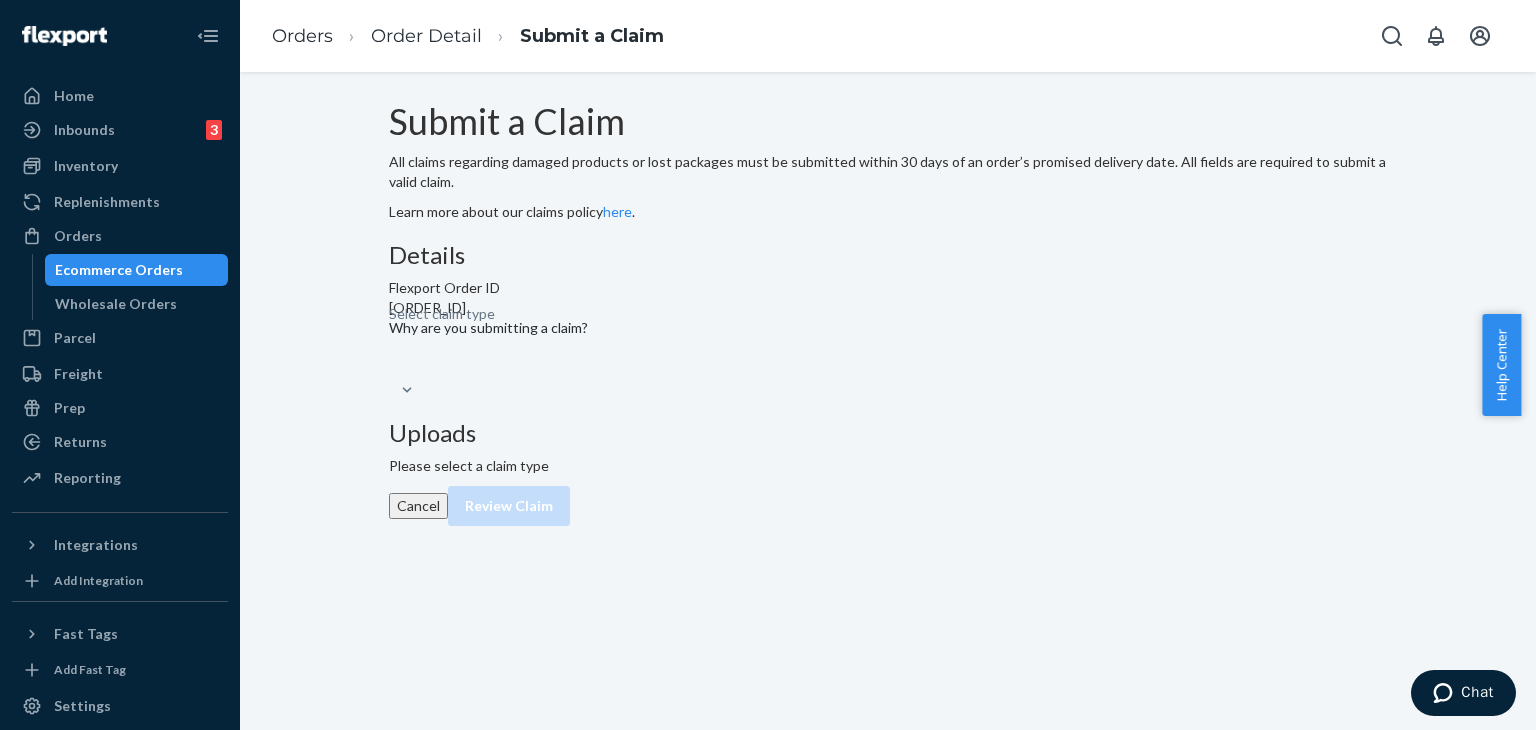 click on "Select claim type" at bounding box center [888, 378] 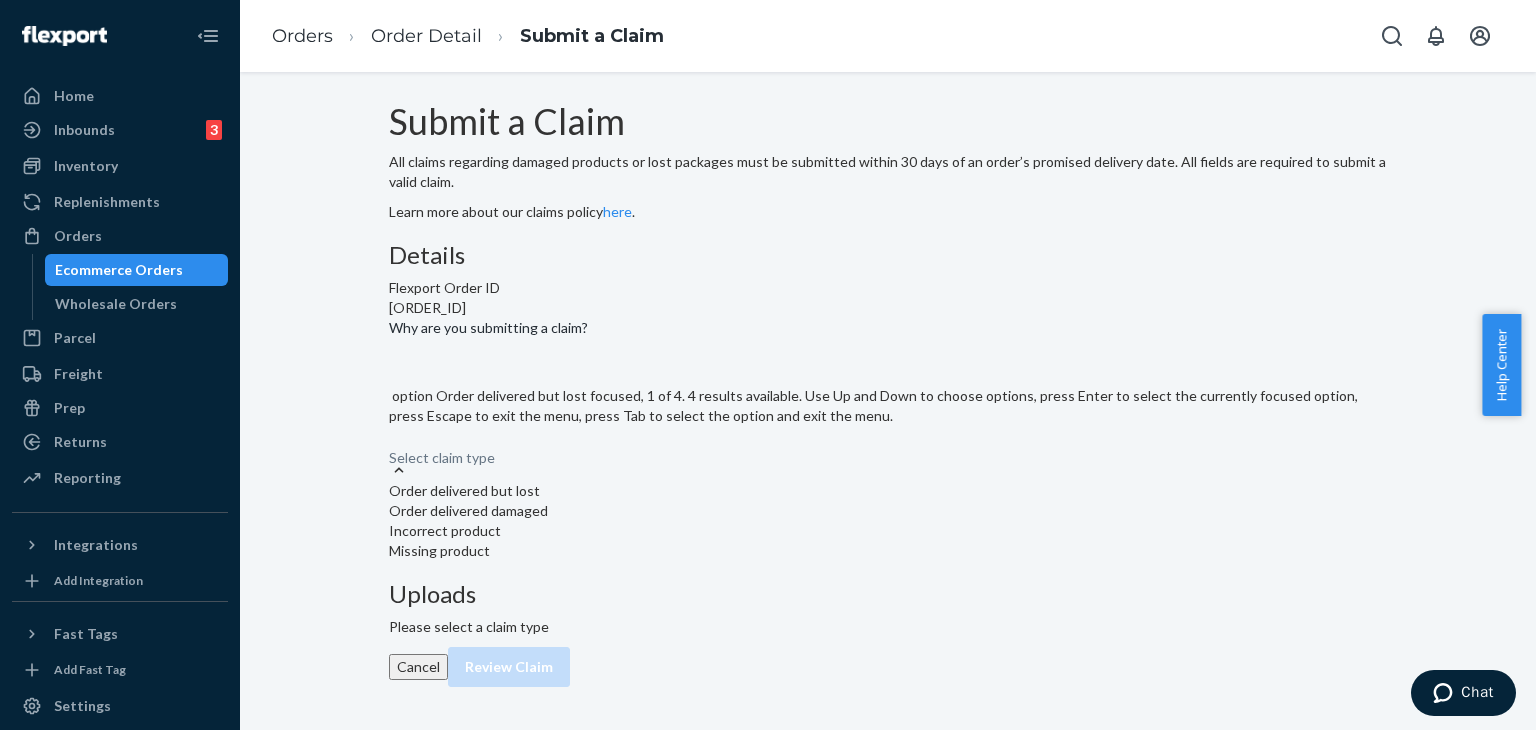 click at bounding box center (399, 470) 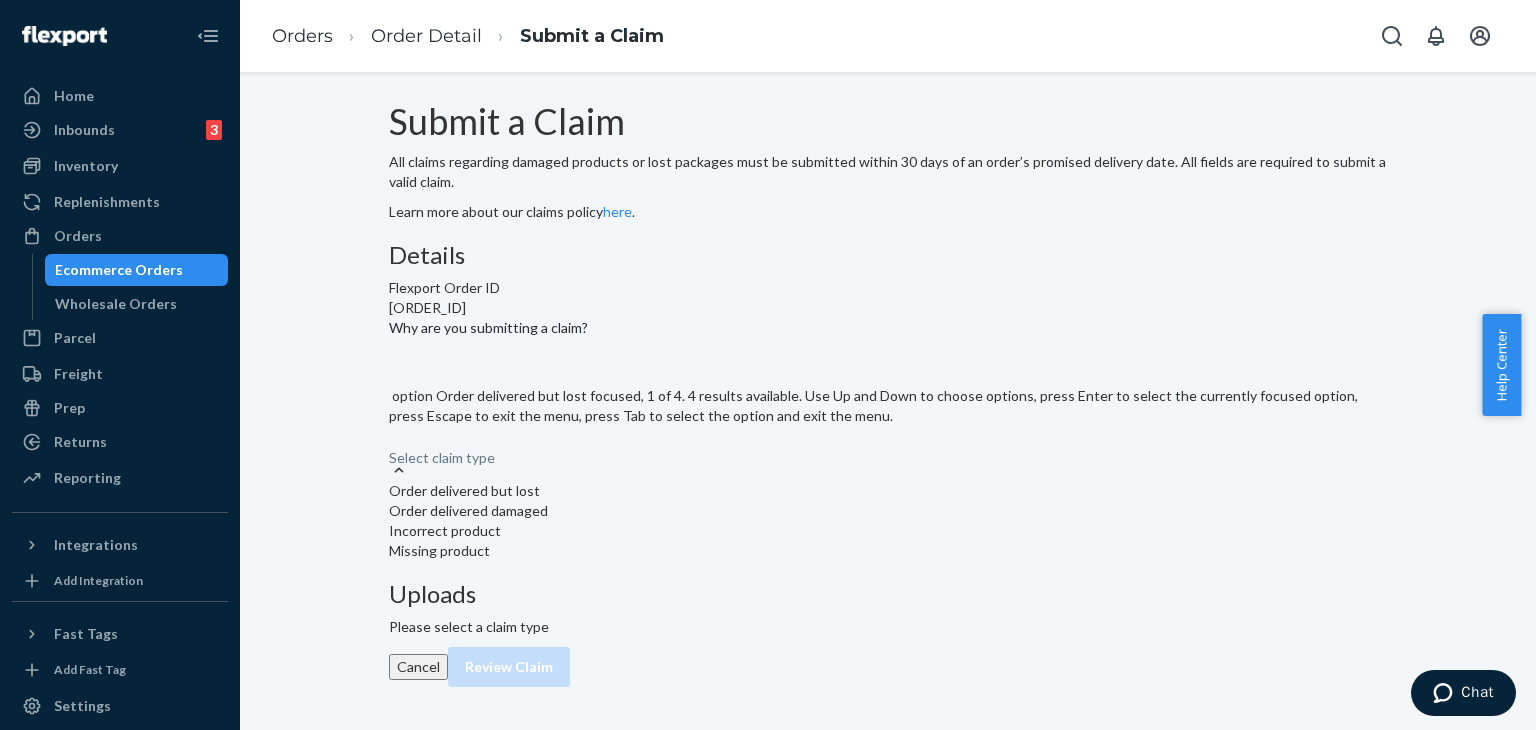 click on "Why are you submitting a claim?      option Order delivered but lost focused, 1 of 4. 4 results available. Use Up and Down to choose options, press Enter to select the currently focused option, press Escape to exit the menu, press Tab to select the option and exit the menu. Select claim type Order delivered but lost Order delivered damaged Incorrect product Missing product" at bounding box center [390, 448] 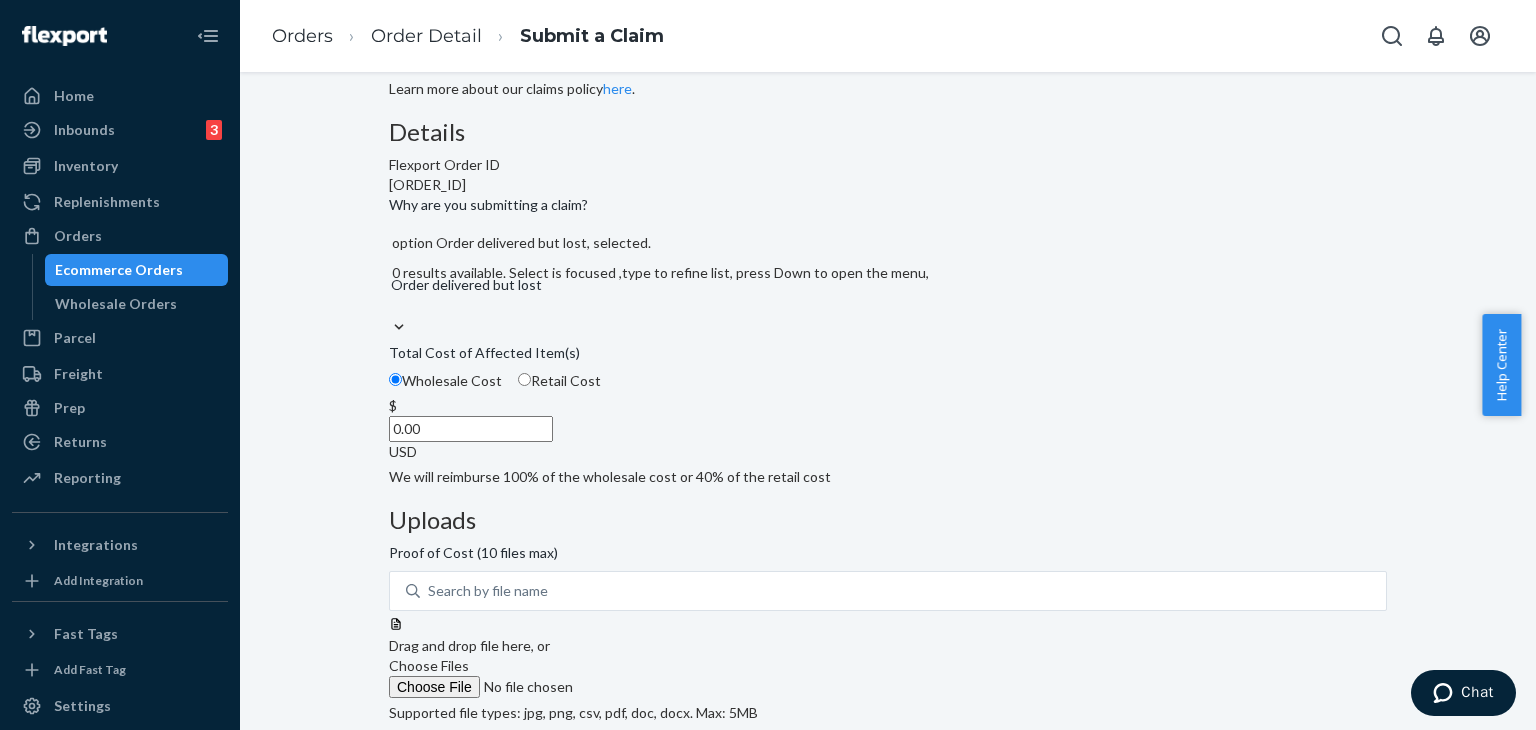 scroll, scrollTop: 200, scrollLeft: 0, axis: vertical 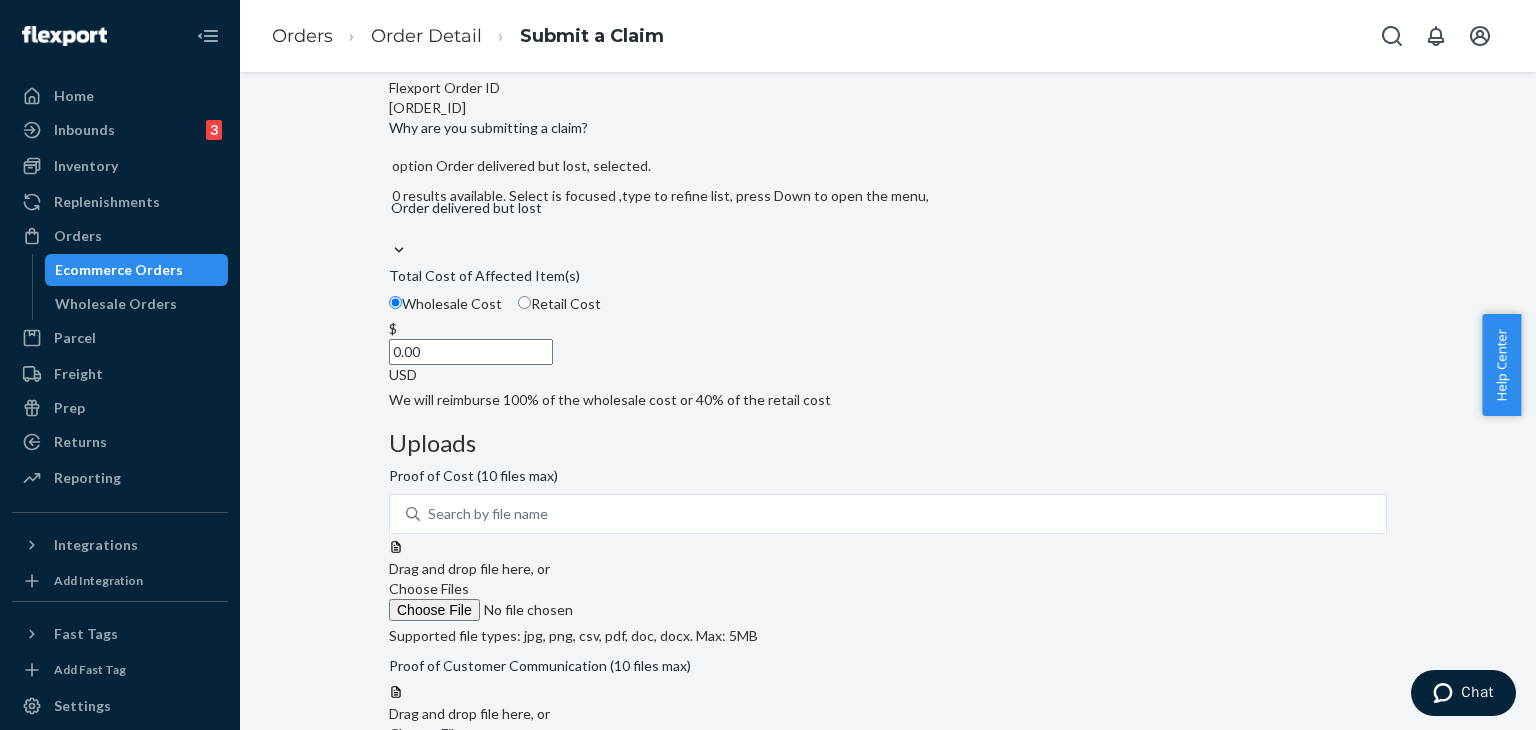 click on "0.00" at bounding box center [471, 352] 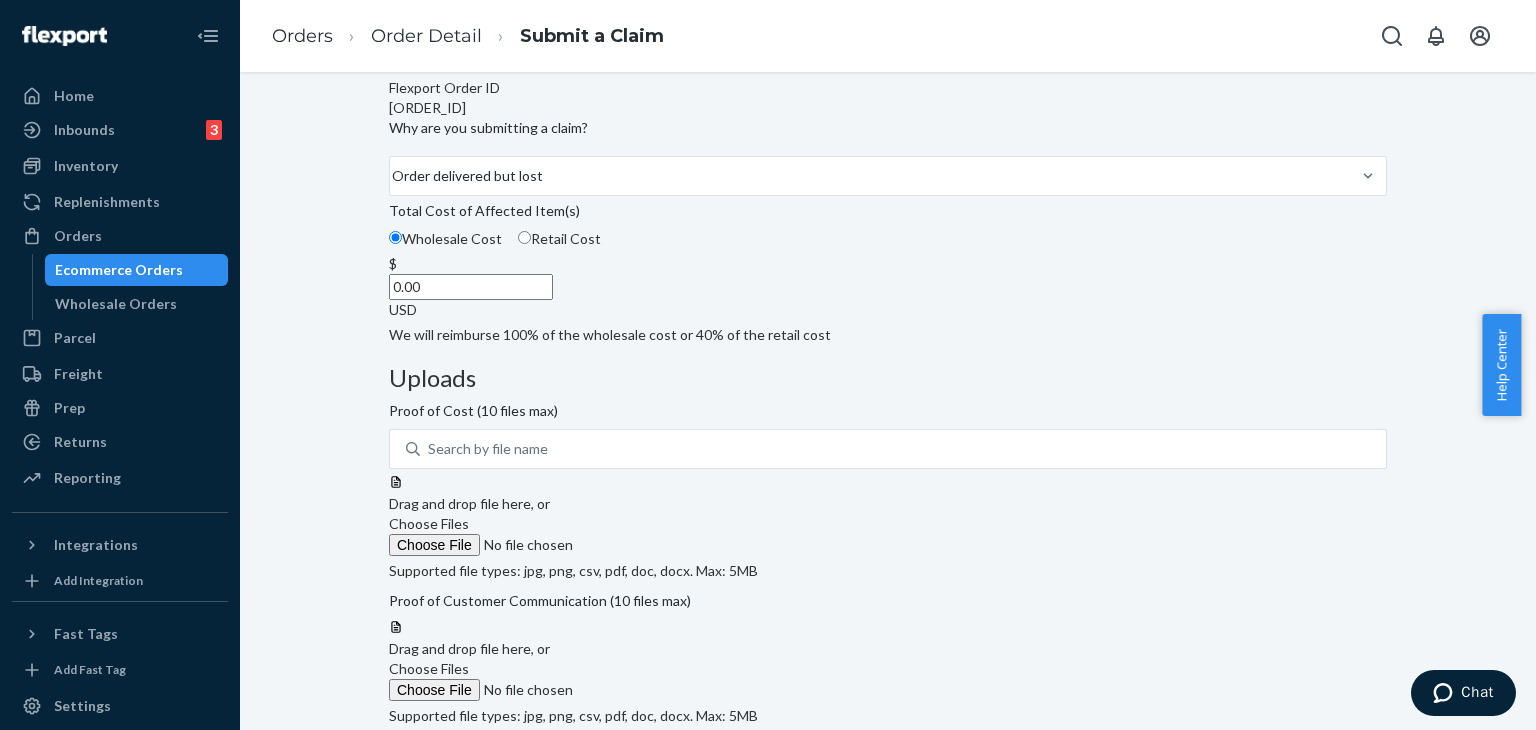 scroll, scrollTop: 0, scrollLeft: 0, axis: both 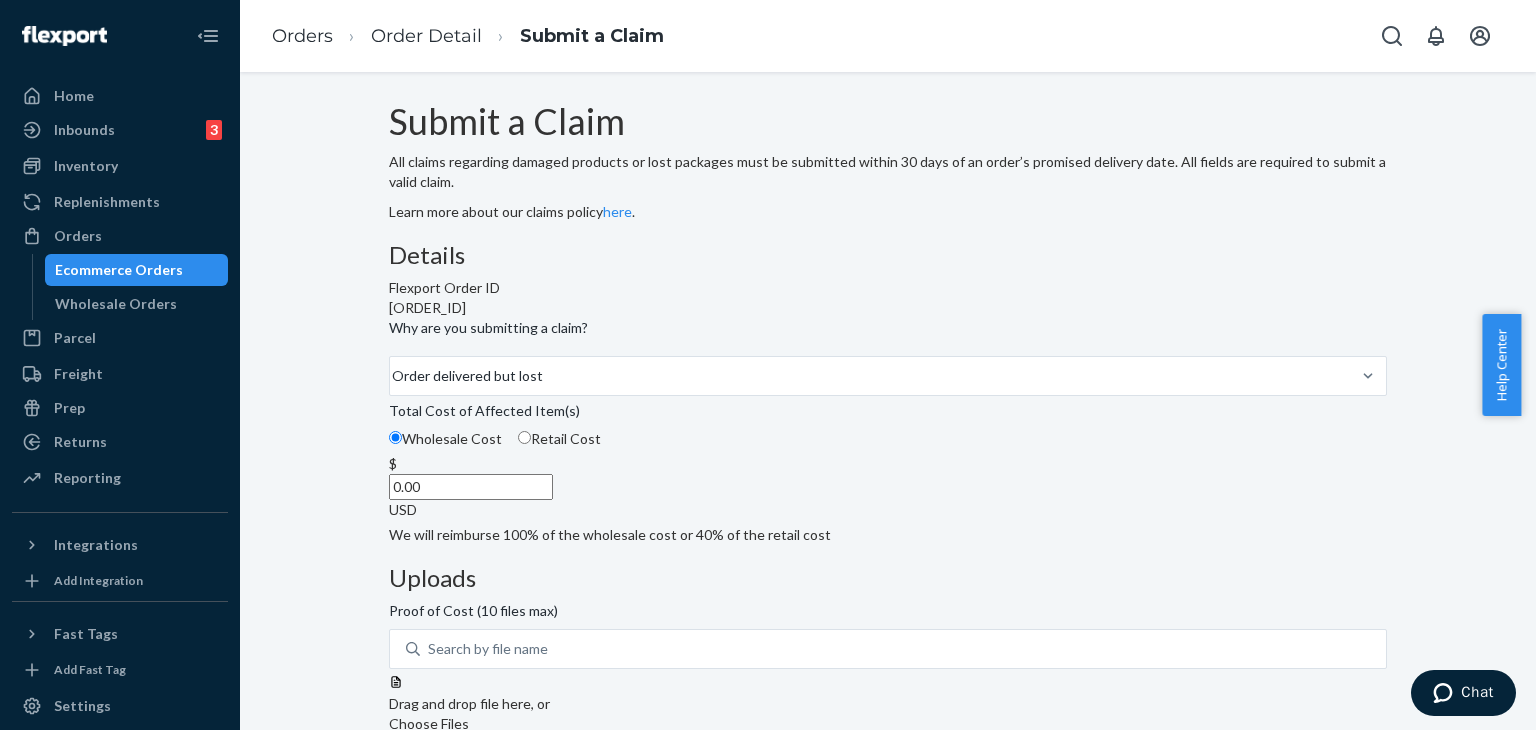 click on "0.00" at bounding box center [471, 487] 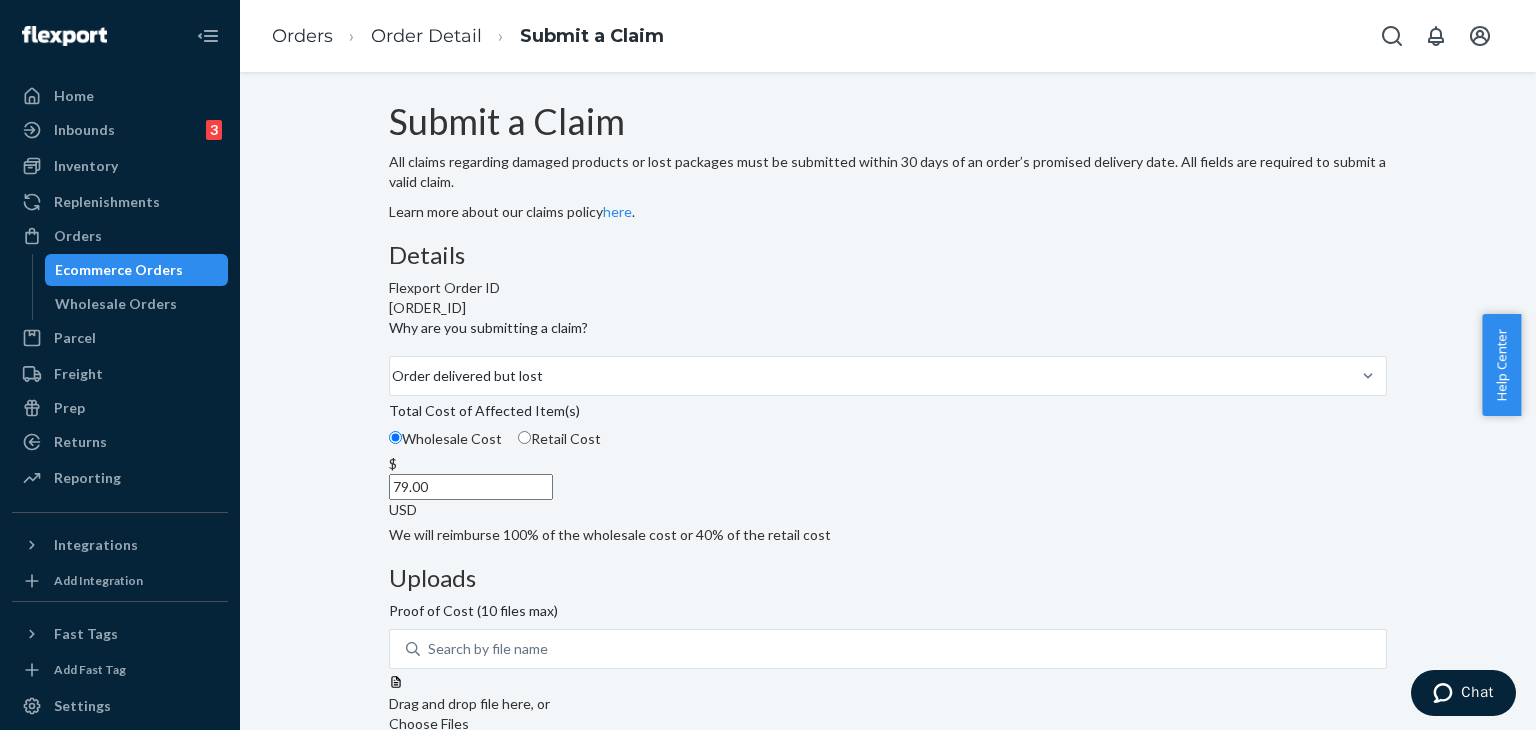 scroll, scrollTop: 100, scrollLeft: 0, axis: vertical 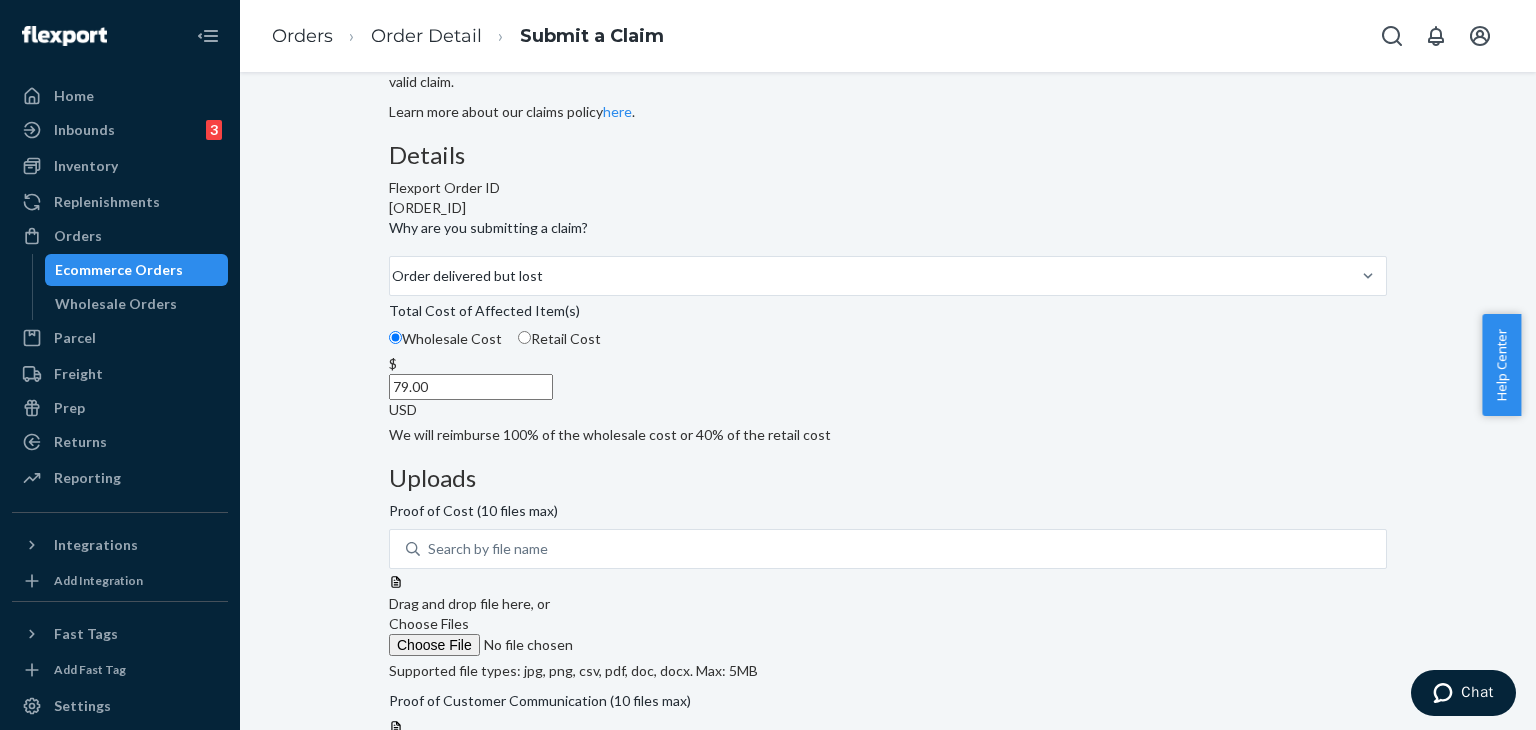 type on "79.00" 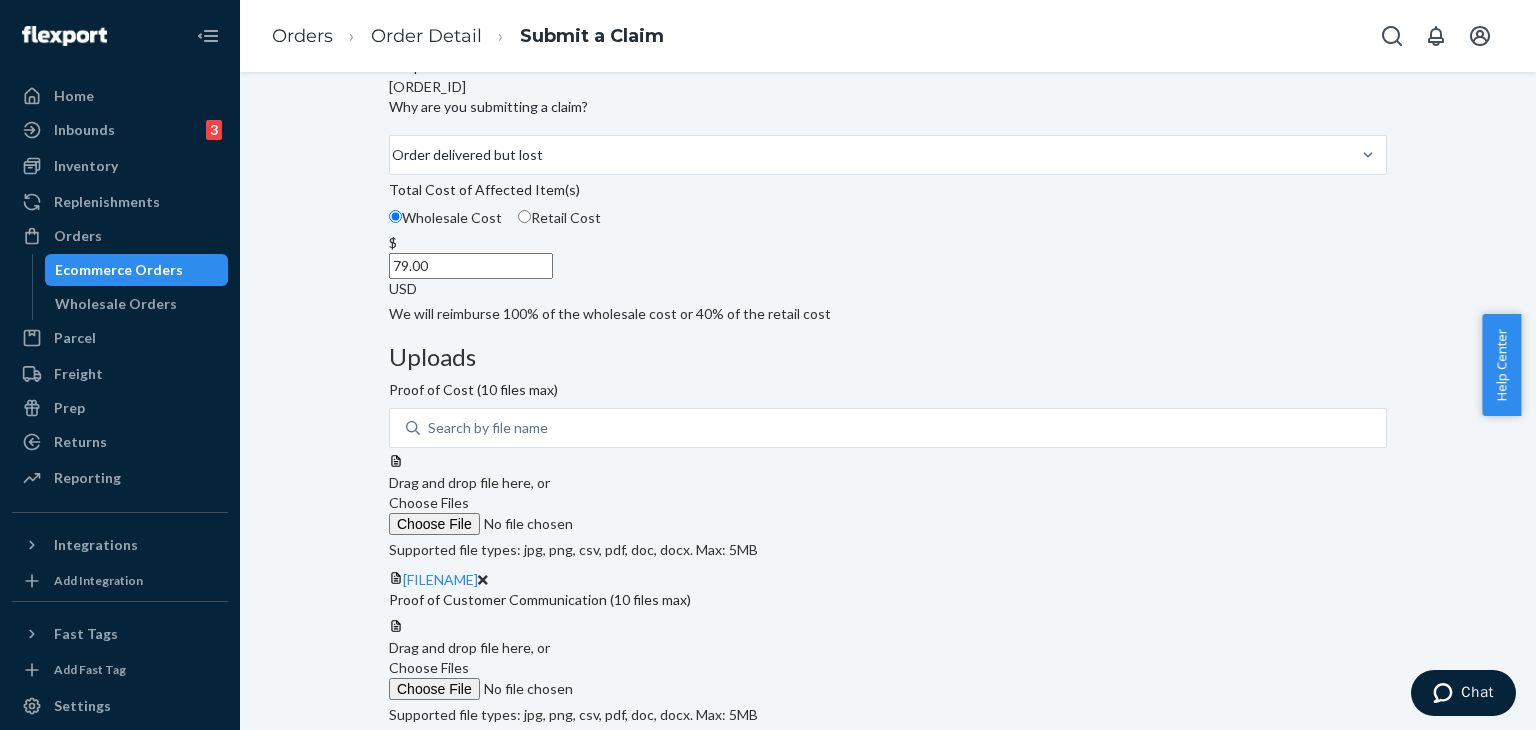 scroll, scrollTop: 360, scrollLeft: 0, axis: vertical 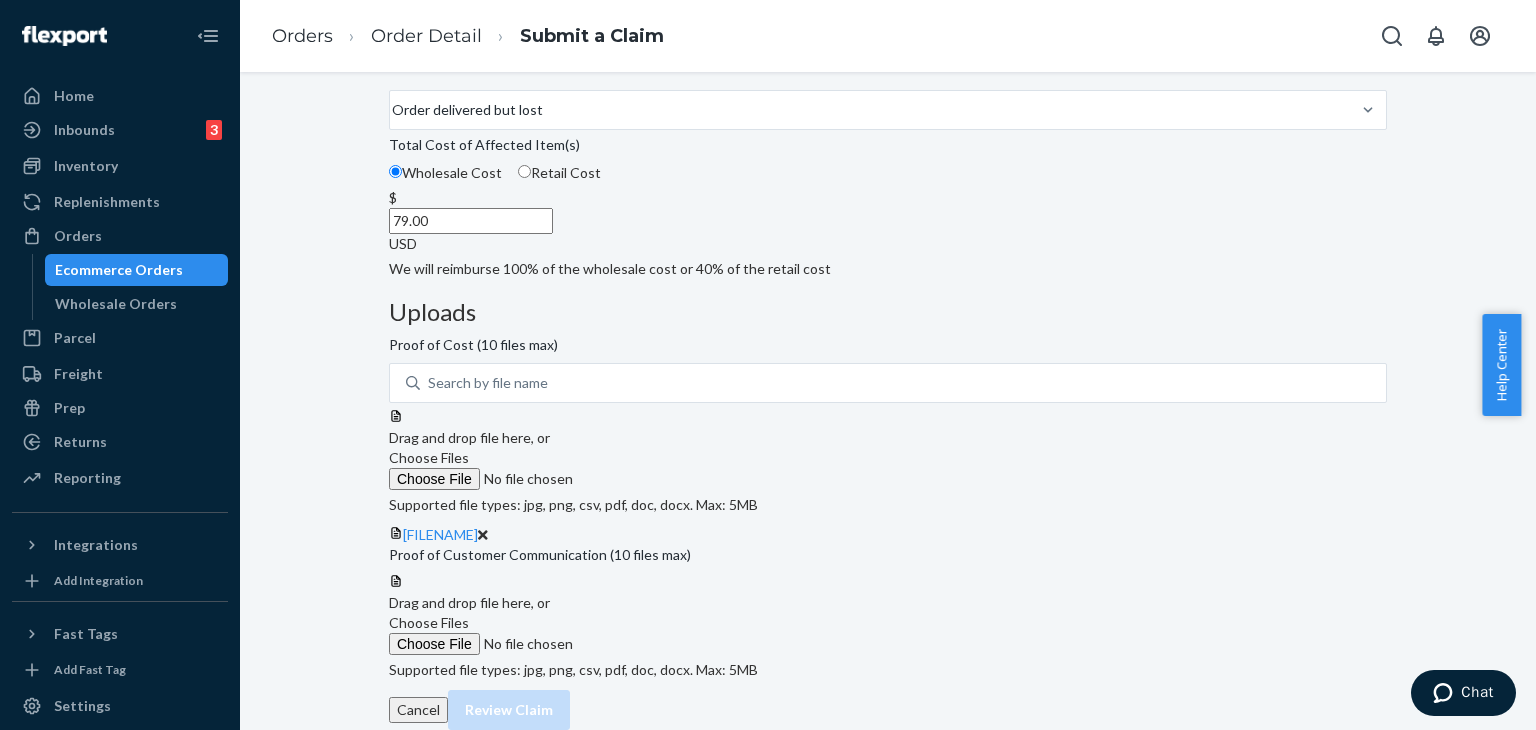 click on "Choose Files" at bounding box center [429, 622] 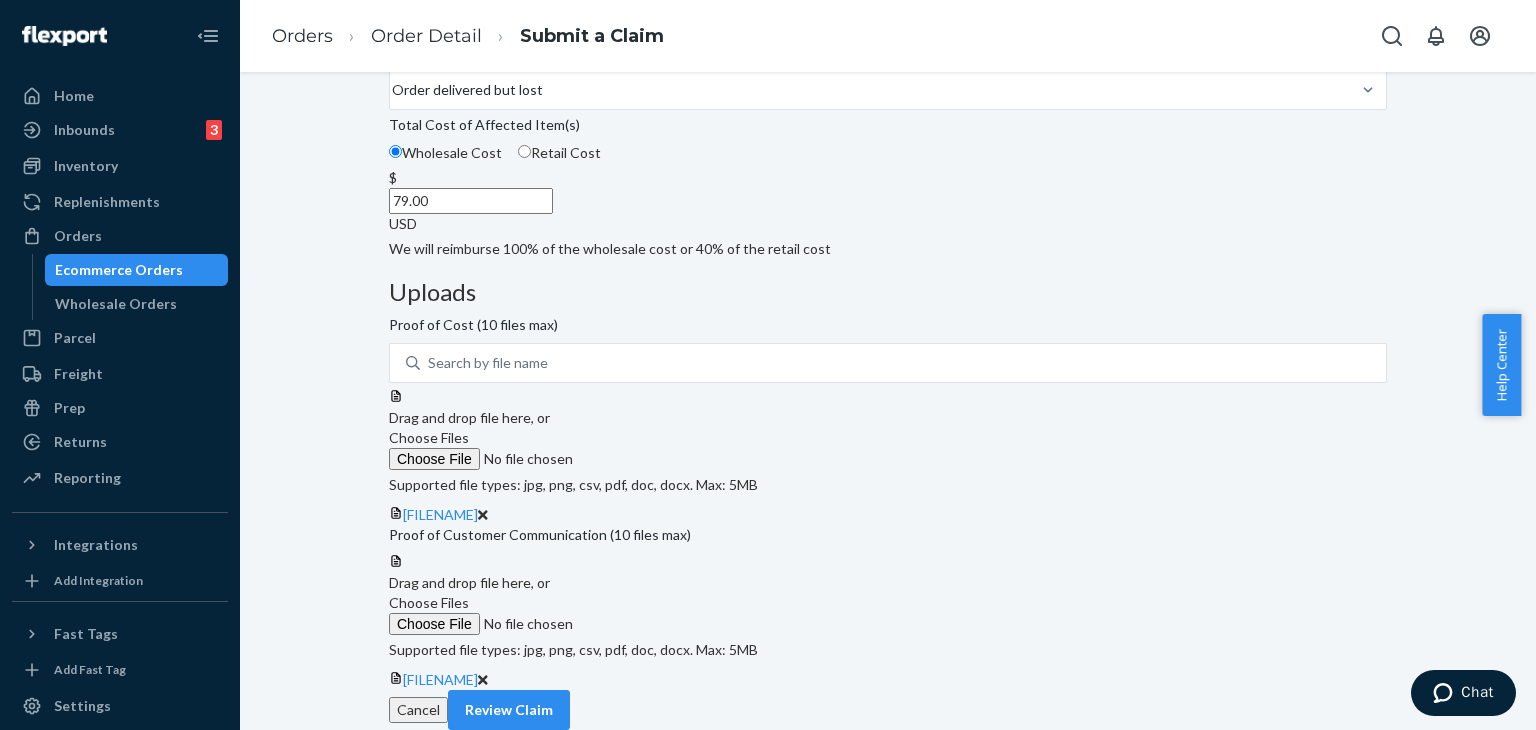 click on "Choose Files" at bounding box center [525, 614] 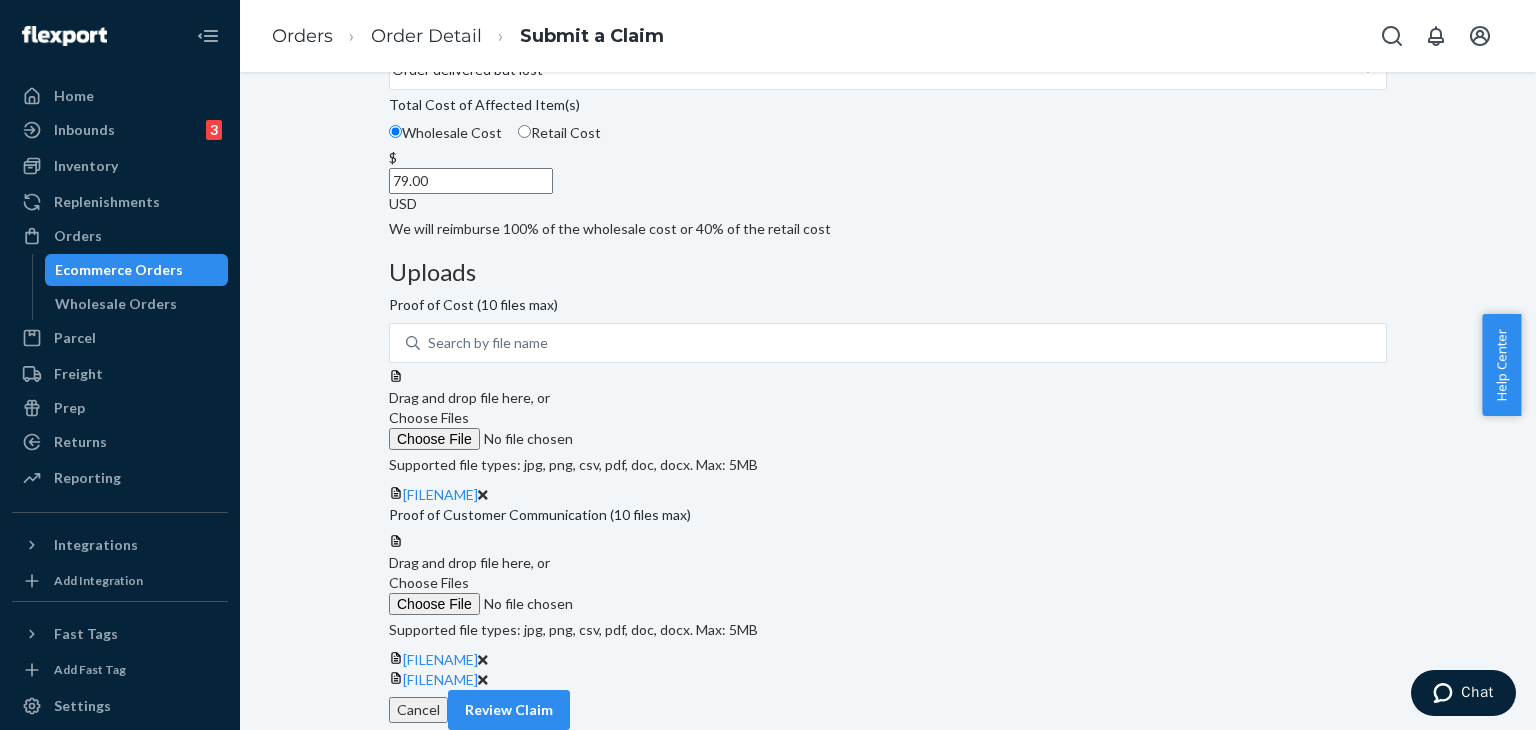 click on "Choose Files" at bounding box center [429, 582] 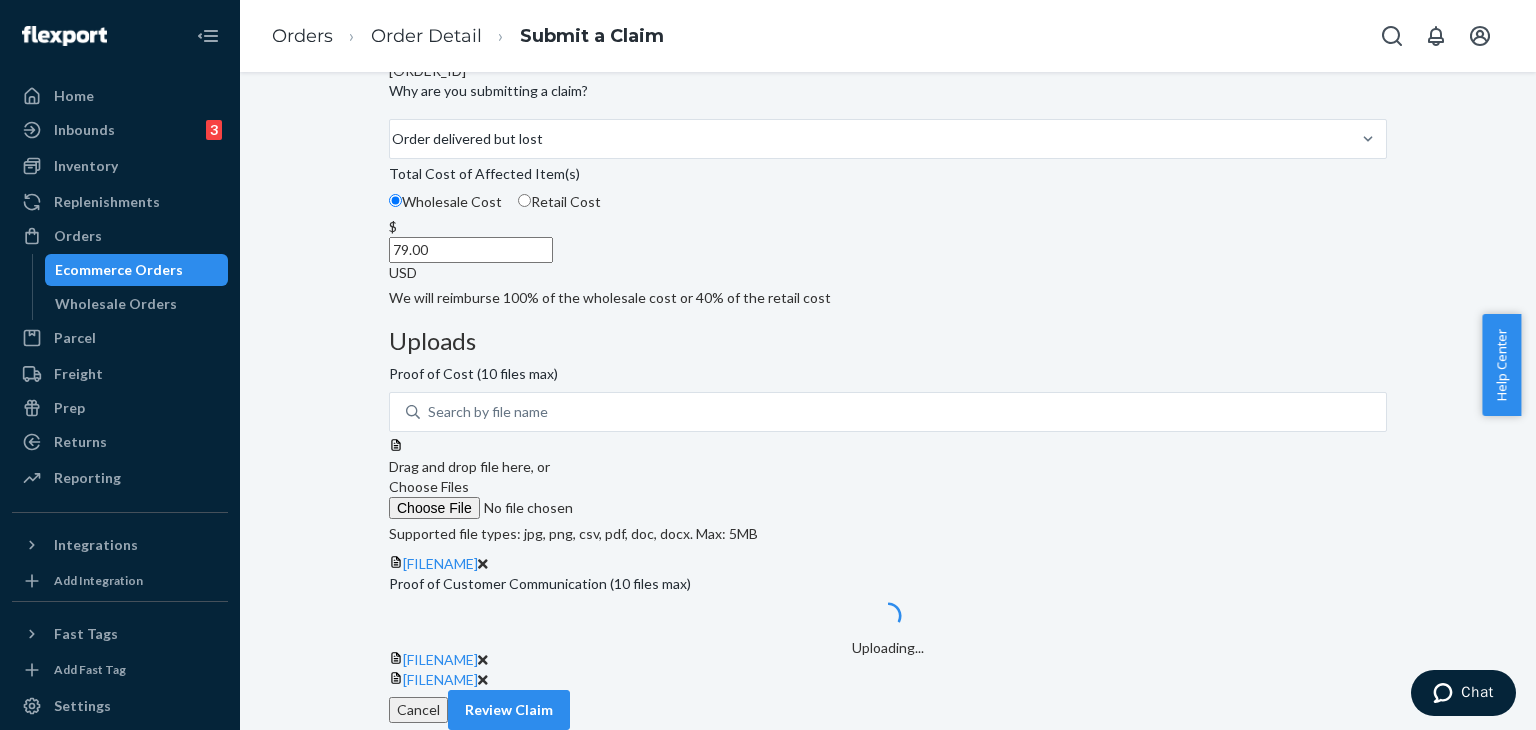 scroll, scrollTop: 516, scrollLeft: 0, axis: vertical 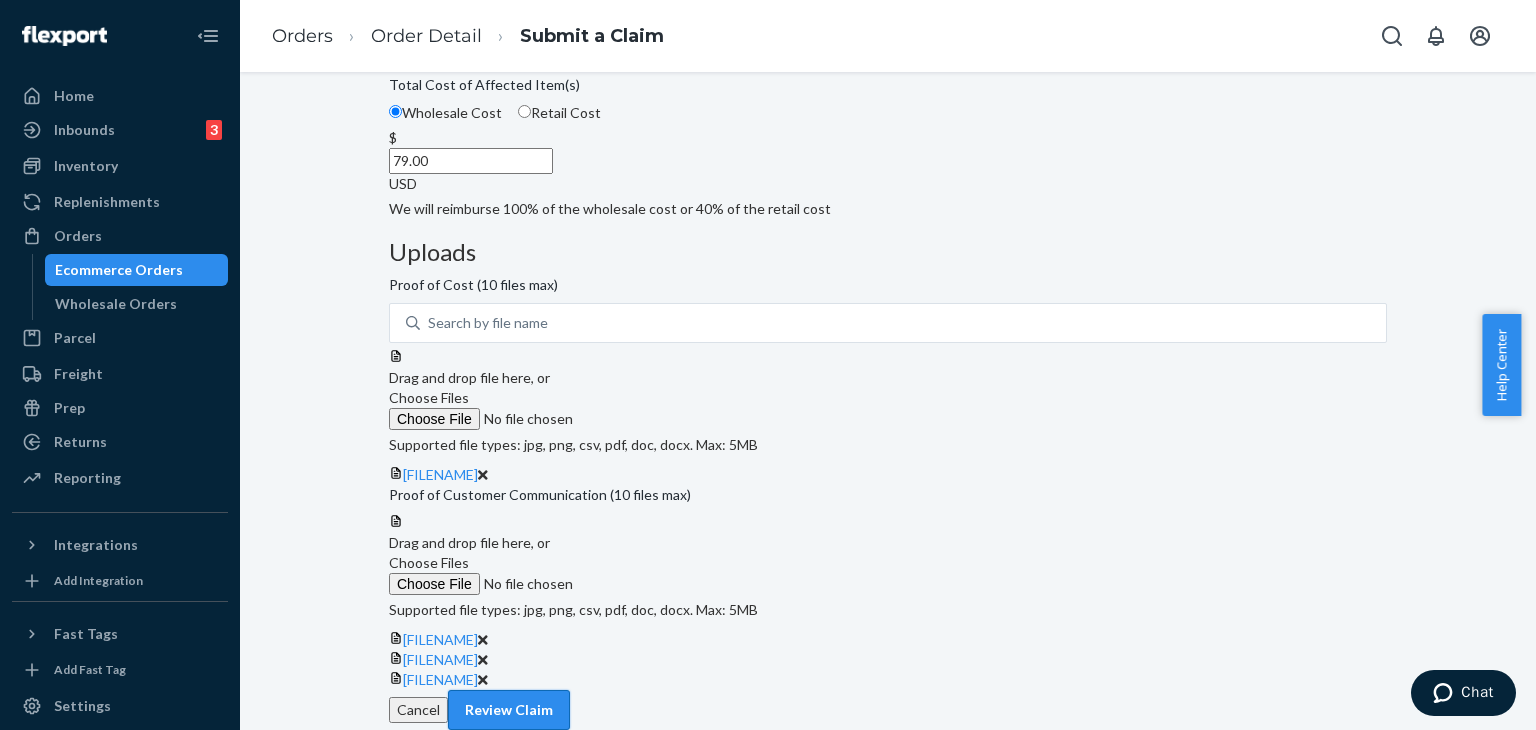 click on "Review Claim" at bounding box center [509, 710] 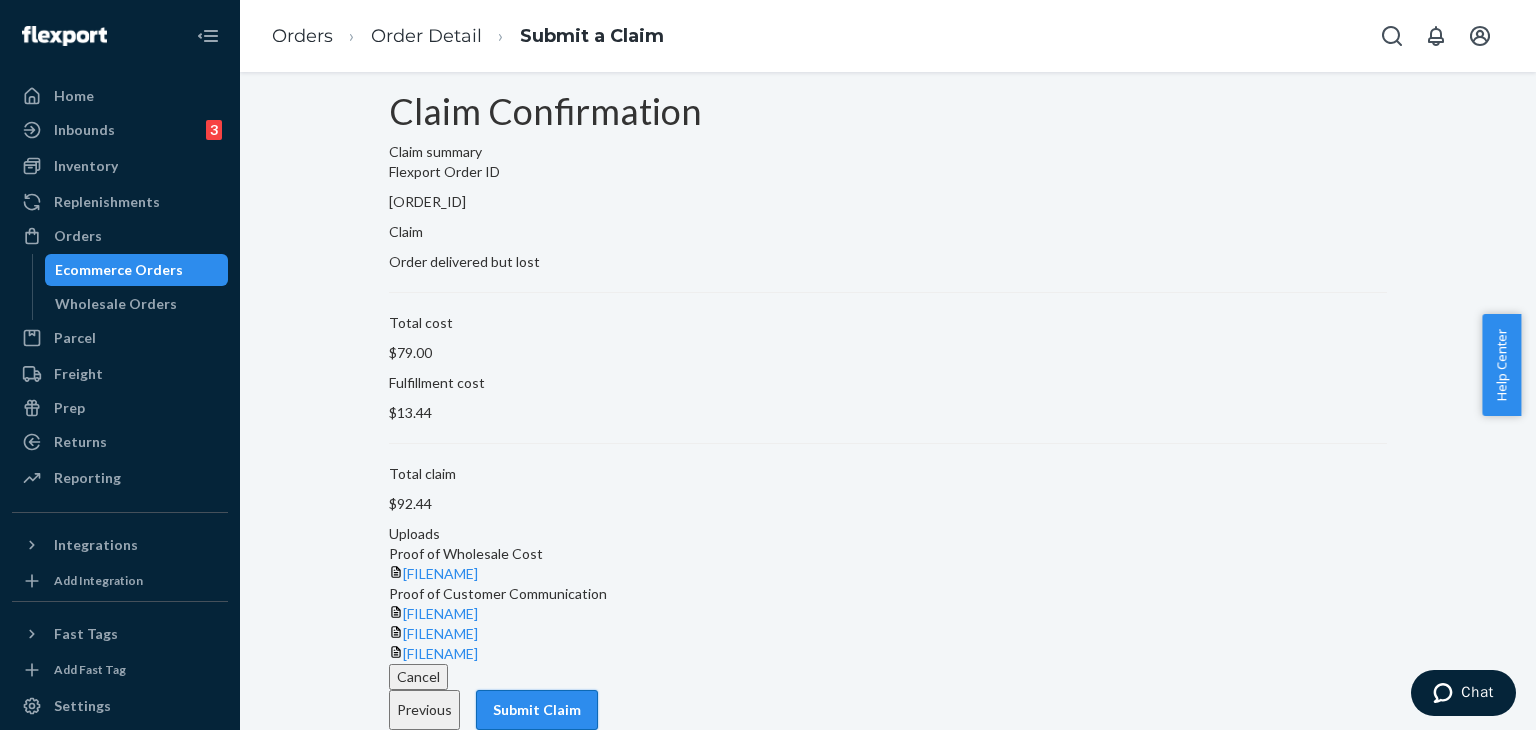 scroll, scrollTop: 187, scrollLeft: 0, axis: vertical 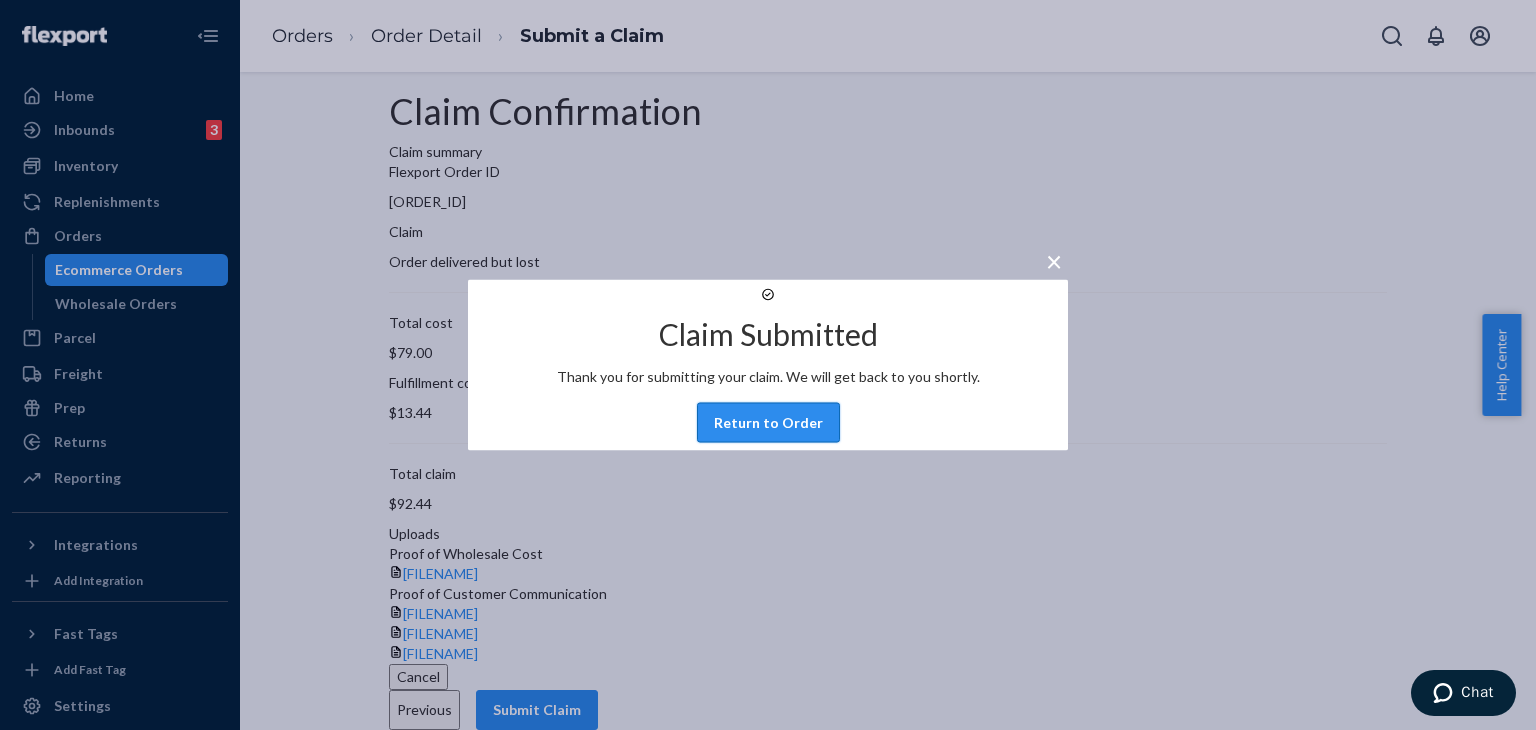 click on "Return to Order" at bounding box center [768, 423] 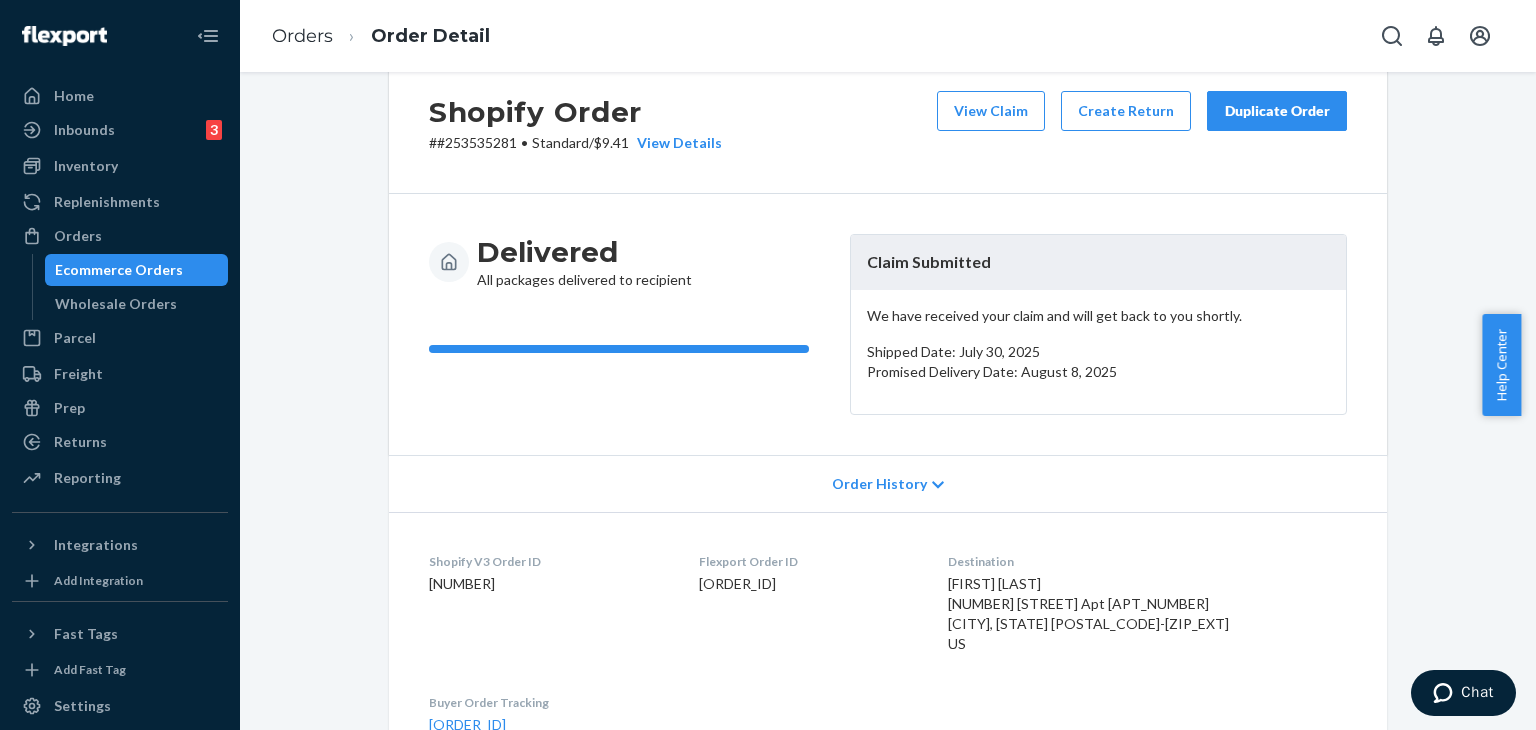 scroll, scrollTop: 0, scrollLeft: 0, axis: both 